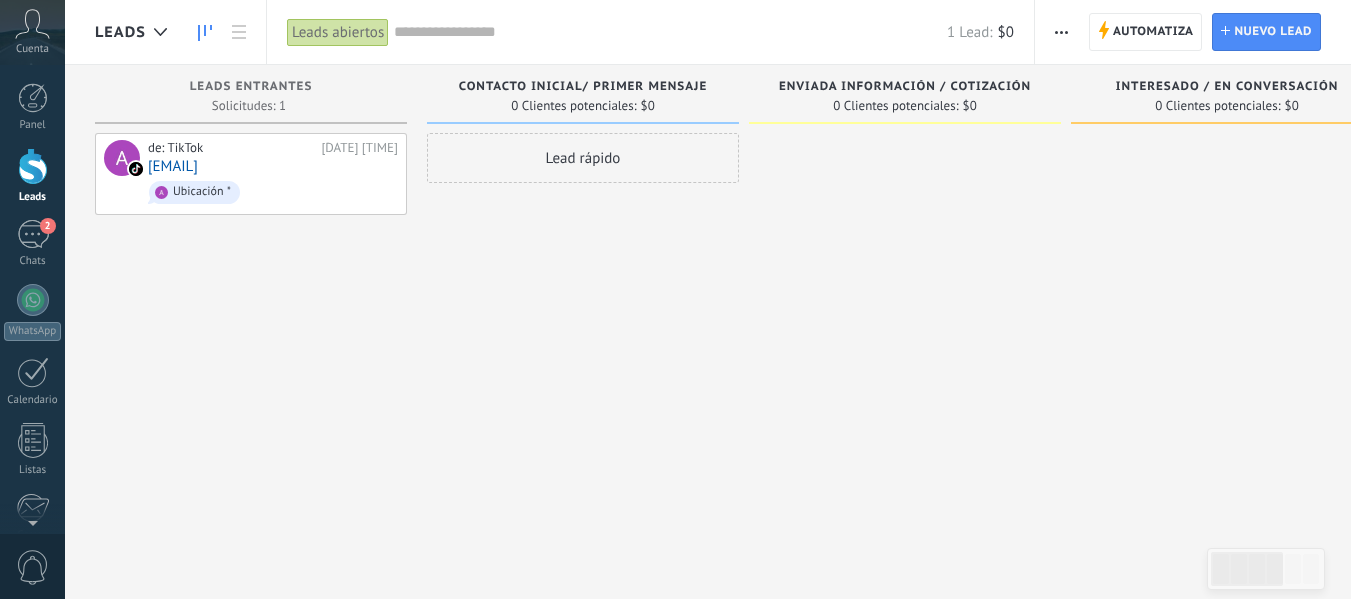 scroll, scrollTop: 0, scrollLeft: 0, axis: both 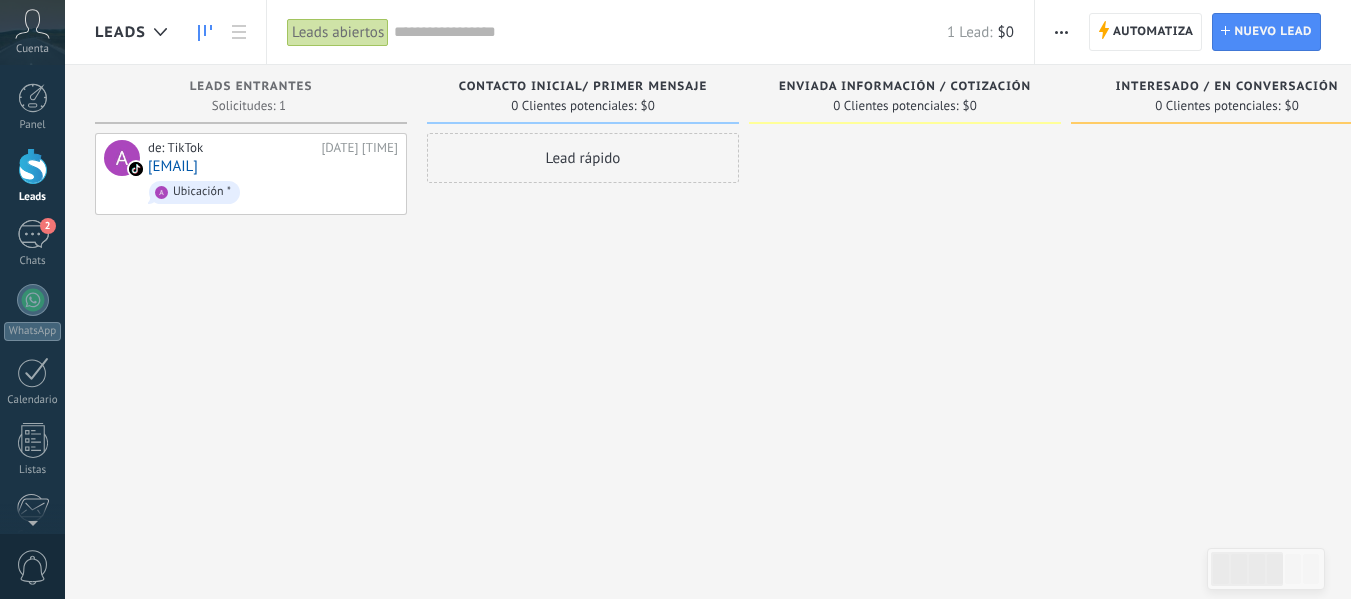 drag, startPoint x: 420, startPoint y: 75, endPoint x: 512, endPoint y: 78, distance: 92.0489 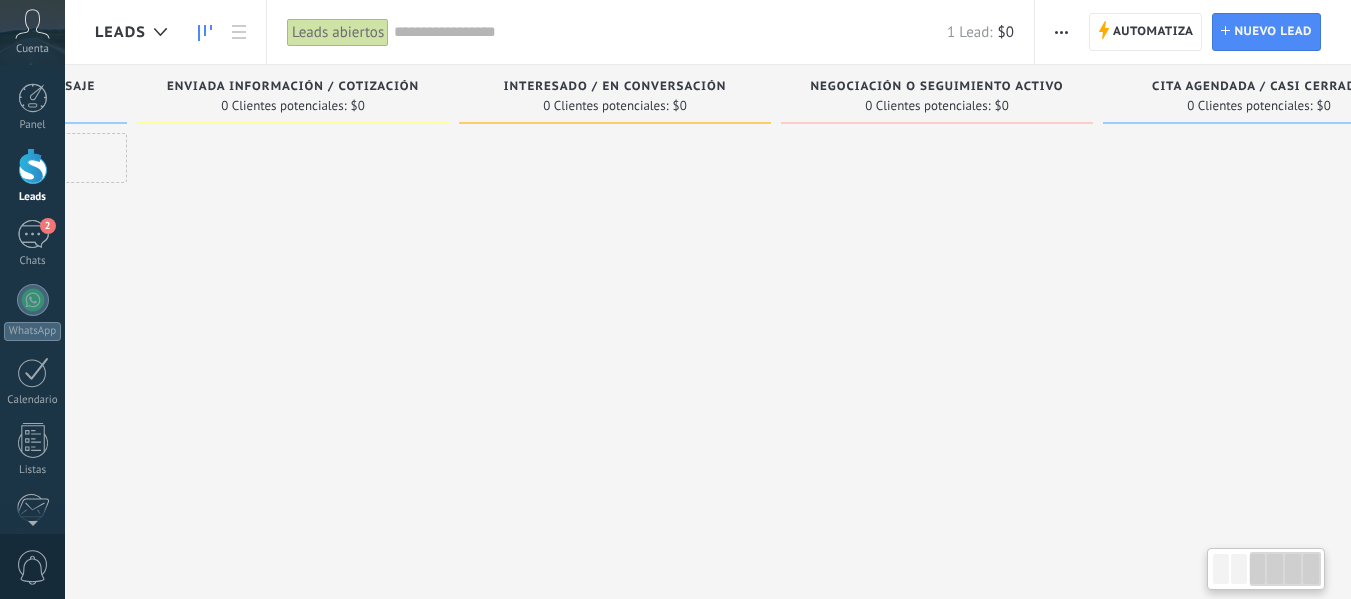 scroll, scrollTop: 0, scrollLeft: 706, axis: horizontal 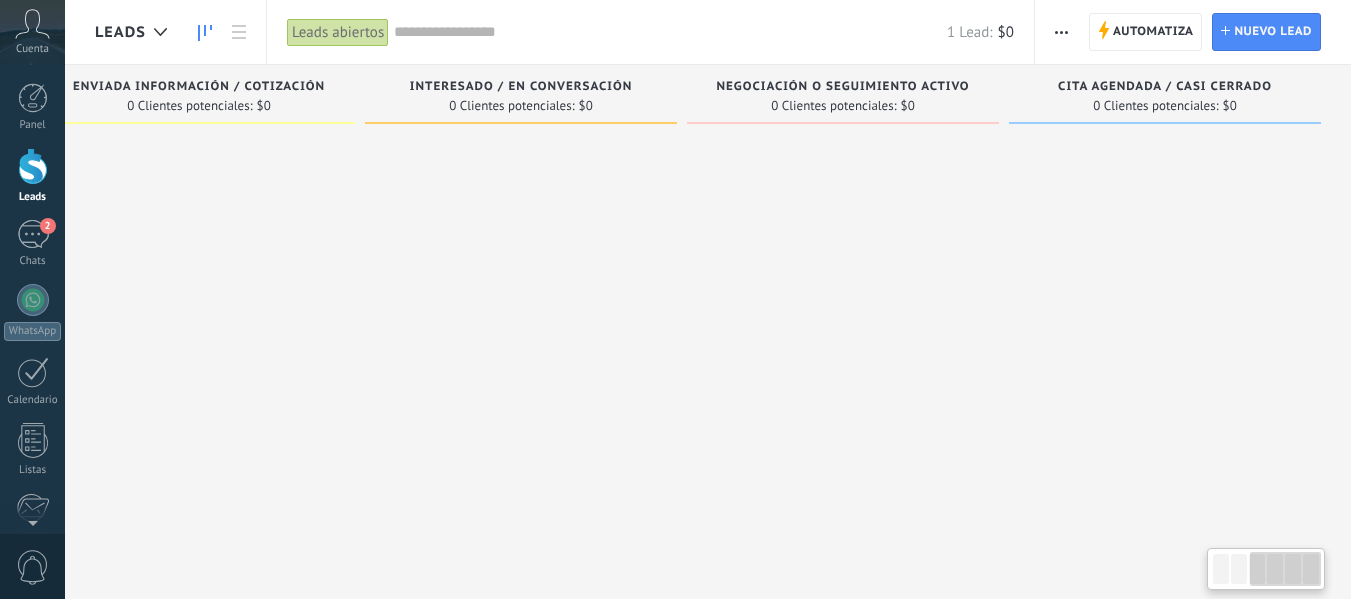drag, startPoint x: 1241, startPoint y: 217, endPoint x: 386, endPoint y: 198, distance: 855.21106 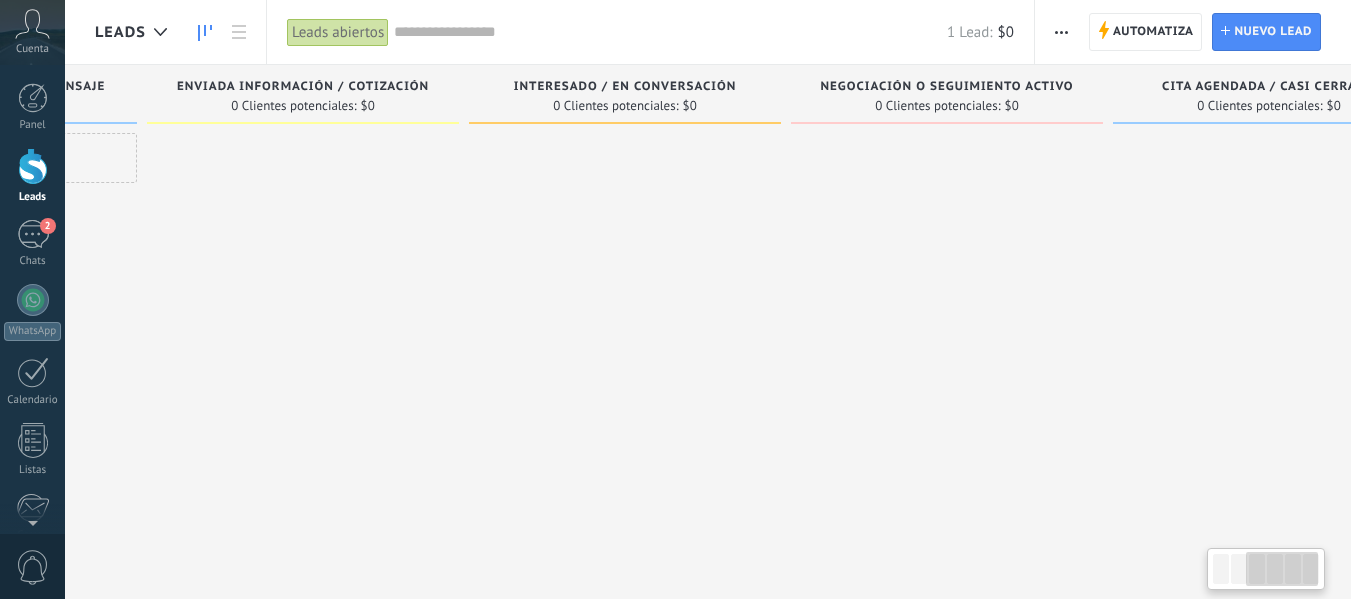 scroll, scrollTop: 0, scrollLeft: 0, axis: both 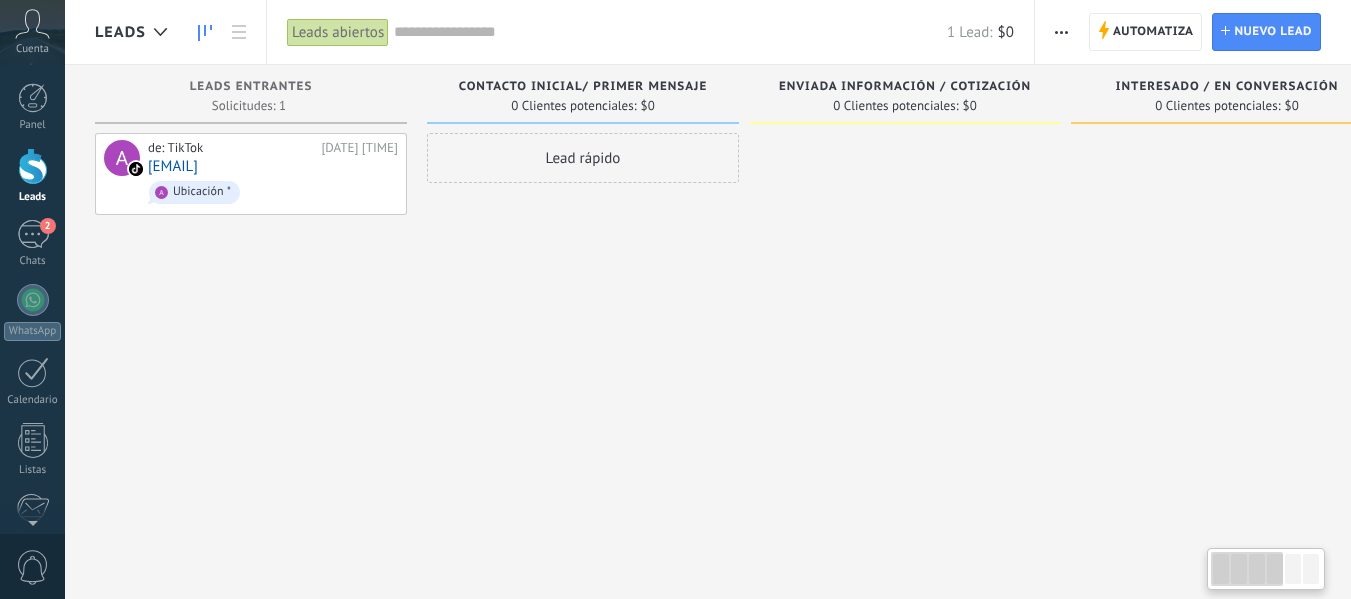 drag, startPoint x: 474, startPoint y: 206, endPoint x: 1365, endPoint y: 225, distance: 891.2026 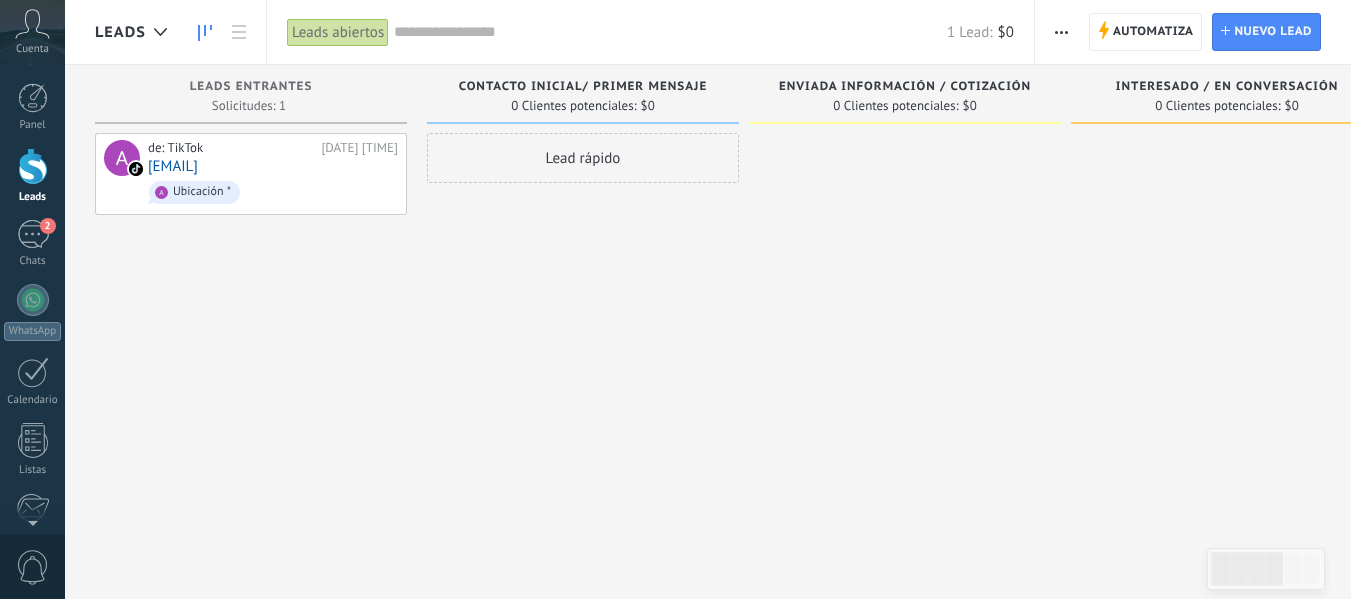 drag, startPoint x: 397, startPoint y: 90, endPoint x: 542, endPoint y: 102, distance: 145.4957 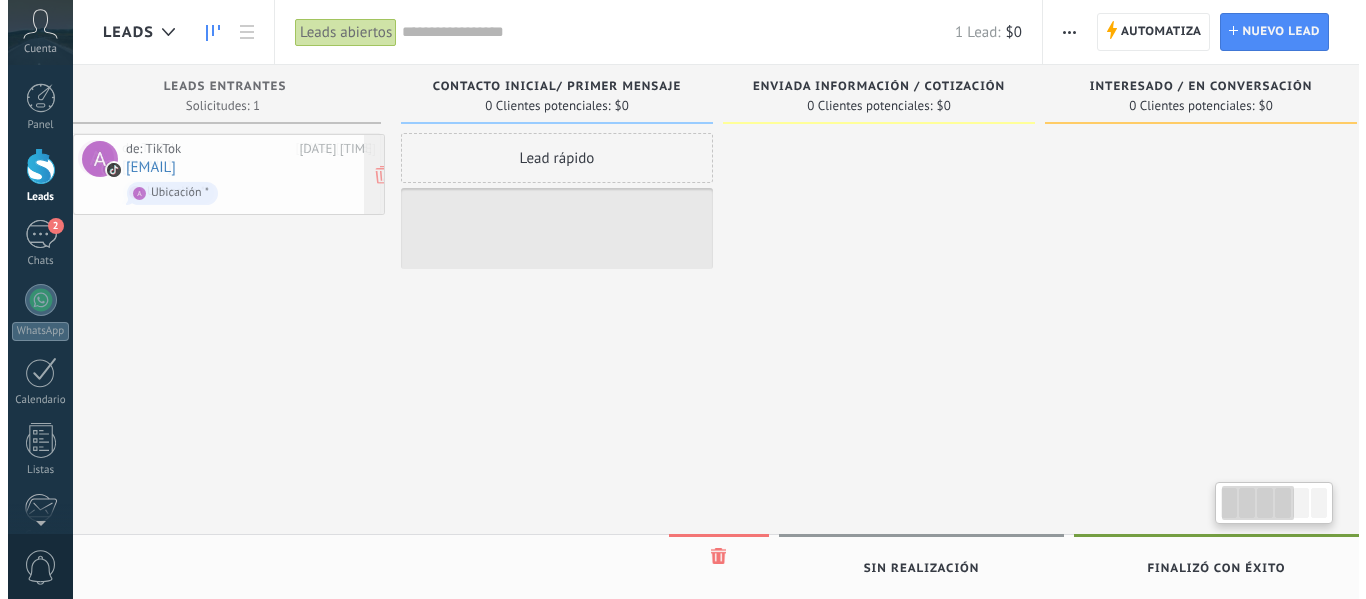 scroll, scrollTop: 0, scrollLeft: 0, axis: both 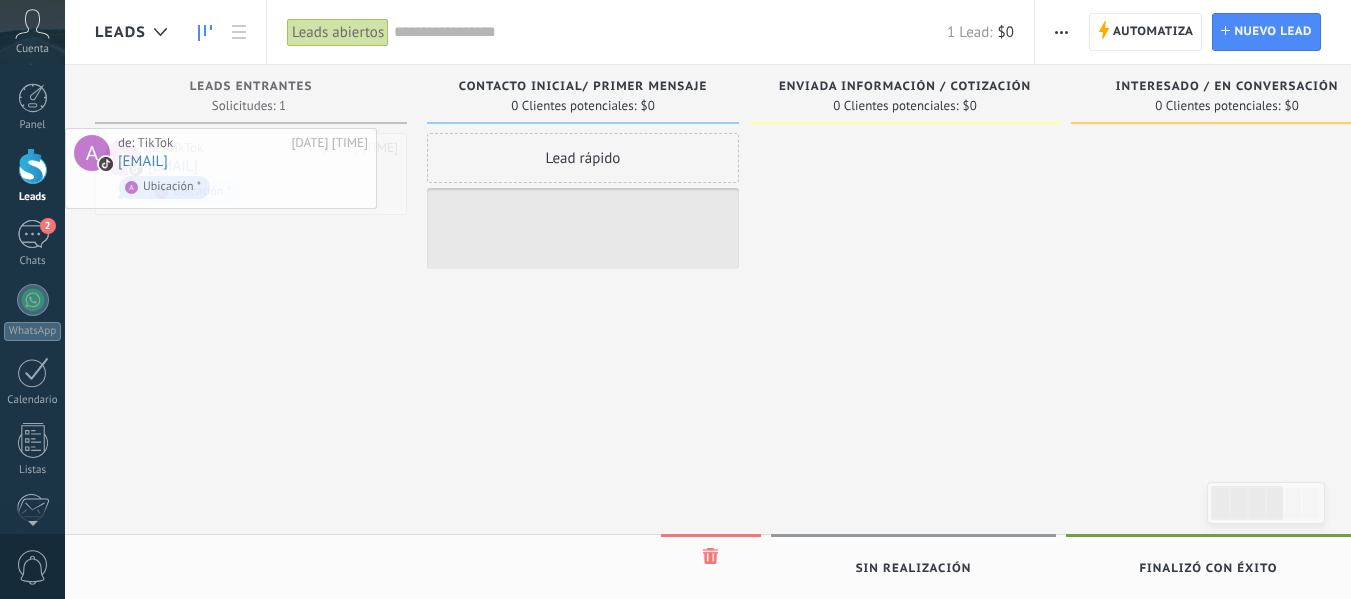 drag, startPoint x: 287, startPoint y: 171, endPoint x: 233, endPoint y: 162, distance: 54.74486 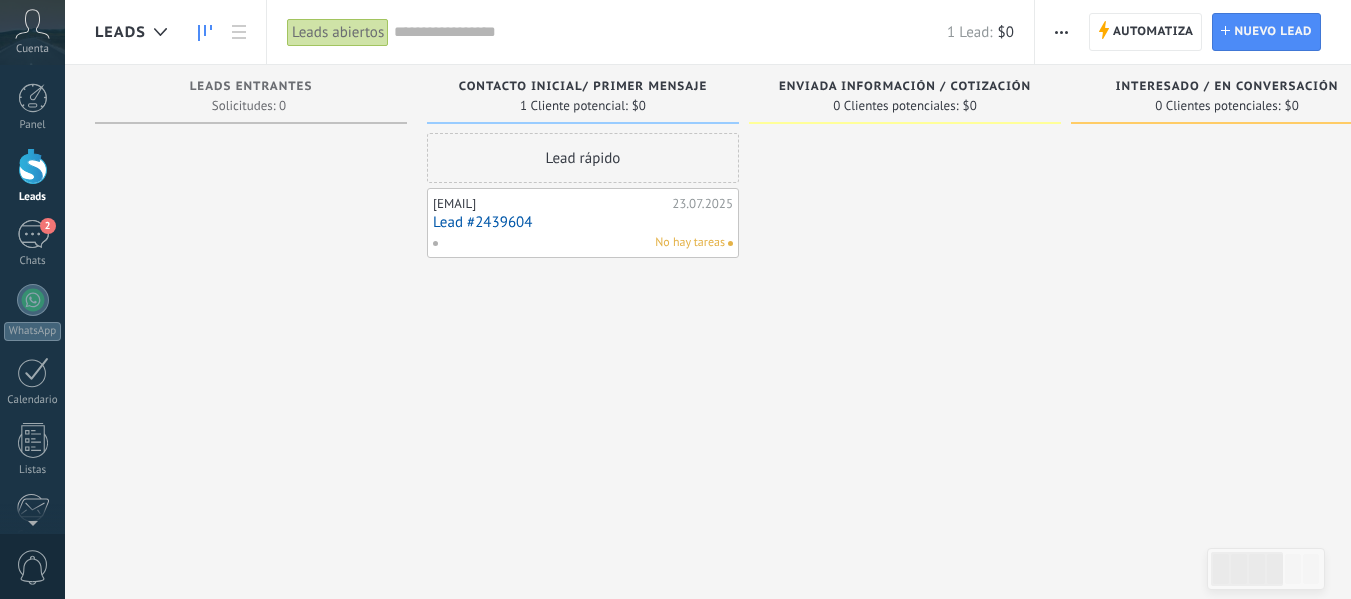 click on "Lead #2439604" at bounding box center [583, 222] 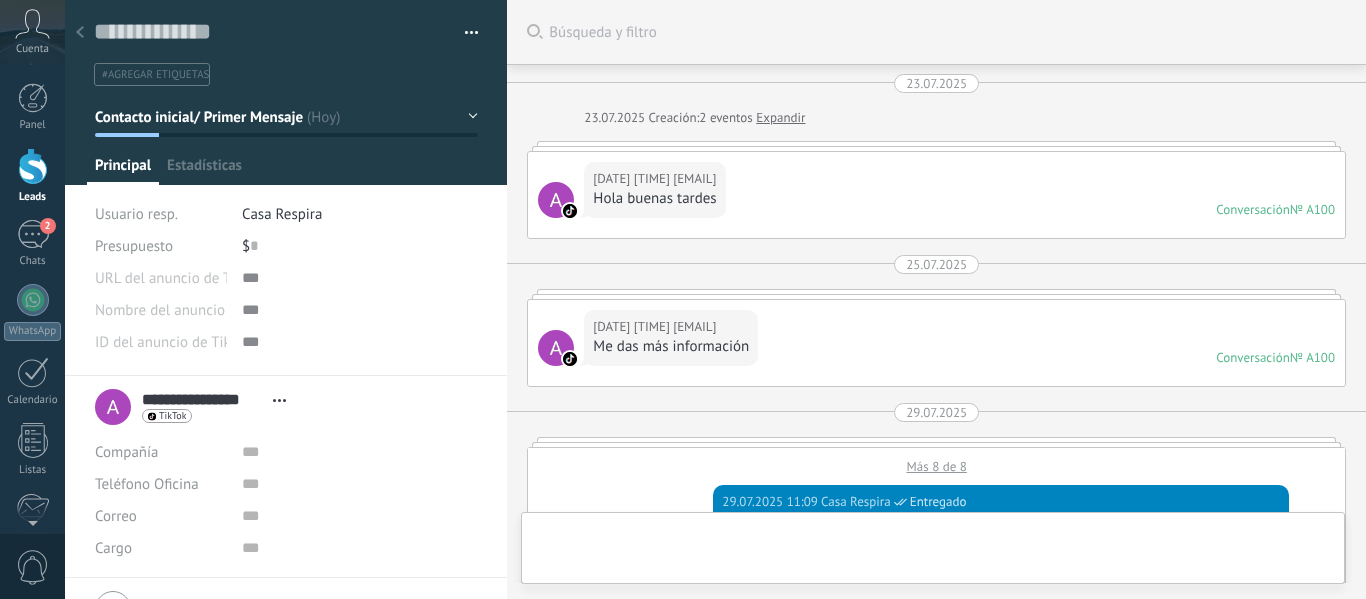 scroll, scrollTop: 30, scrollLeft: 0, axis: vertical 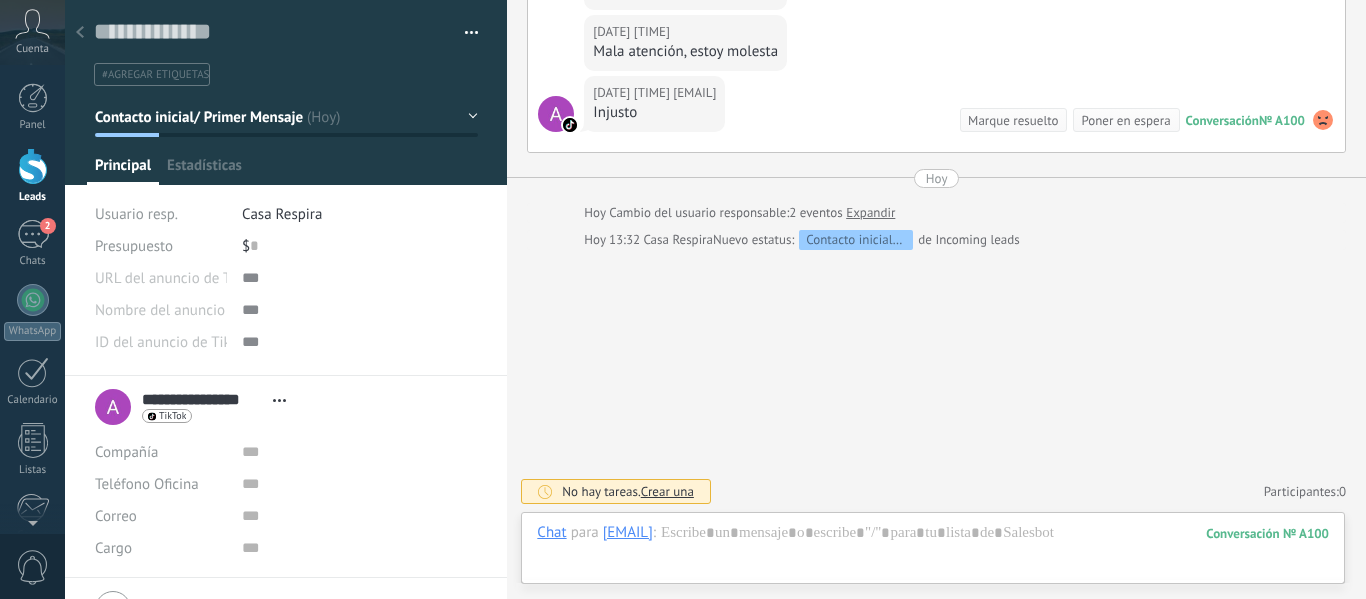 click at bounding box center (80, 33) 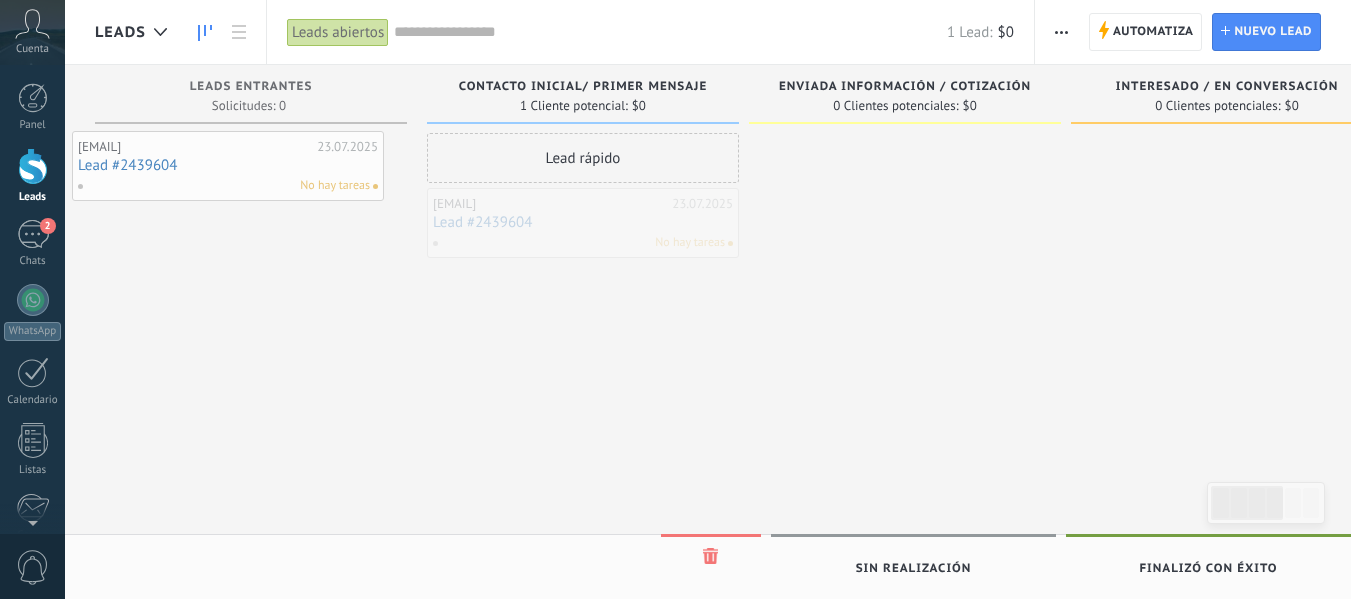 drag, startPoint x: 585, startPoint y: 234, endPoint x: 230, endPoint y: 177, distance: 359.54694 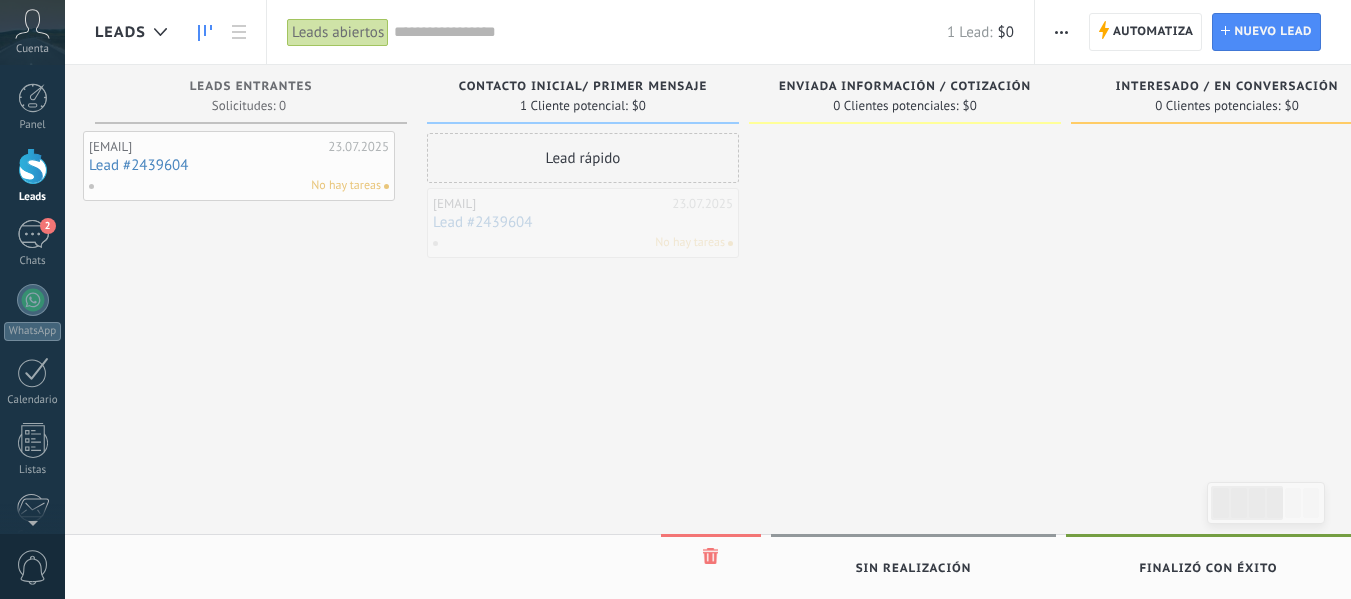 drag, startPoint x: 574, startPoint y: 206, endPoint x: 230, endPoint y: 149, distance: 348.6904 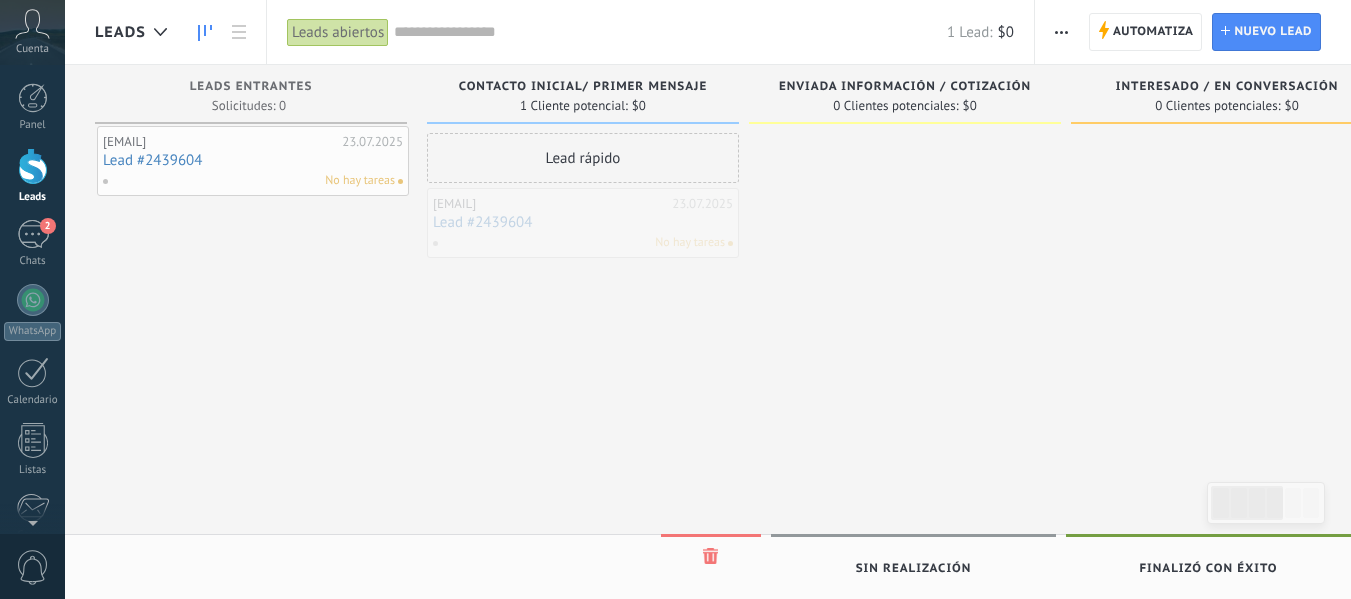 drag, startPoint x: 581, startPoint y: 224, endPoint x: 251, endPoint y: 162, distance: 335.77374 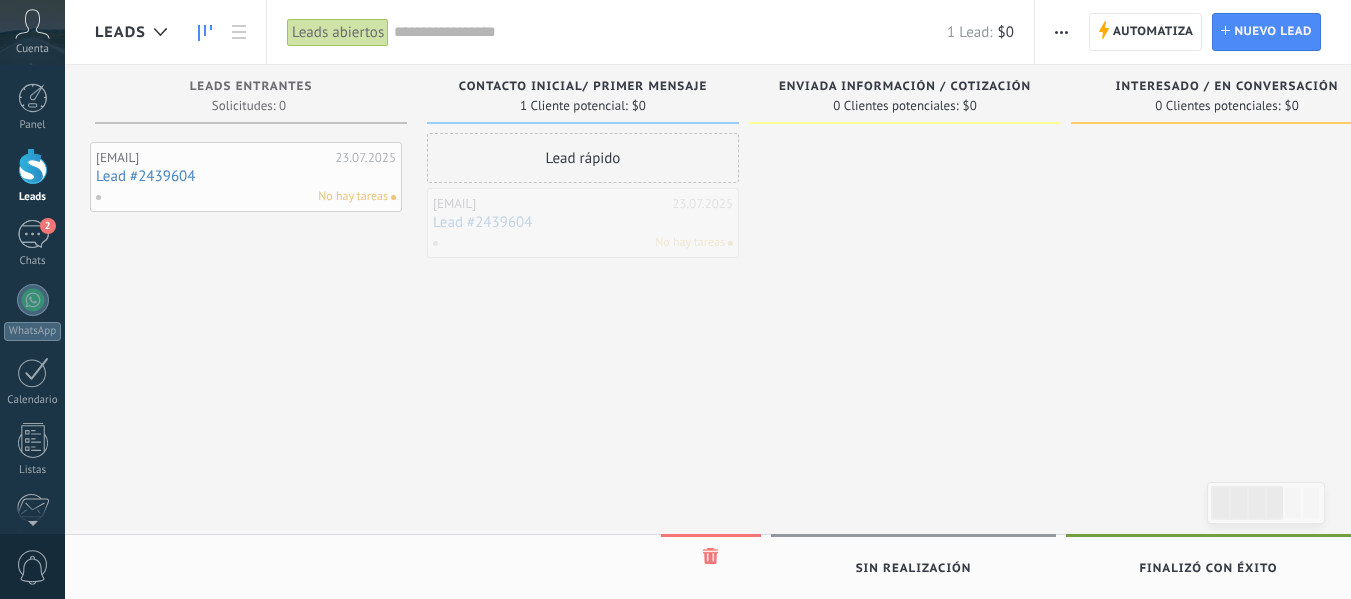 drag, startPoint x: 574, startPoint y: 218, endPoint x: 241, endPoint y: 172, distance: 336.16217 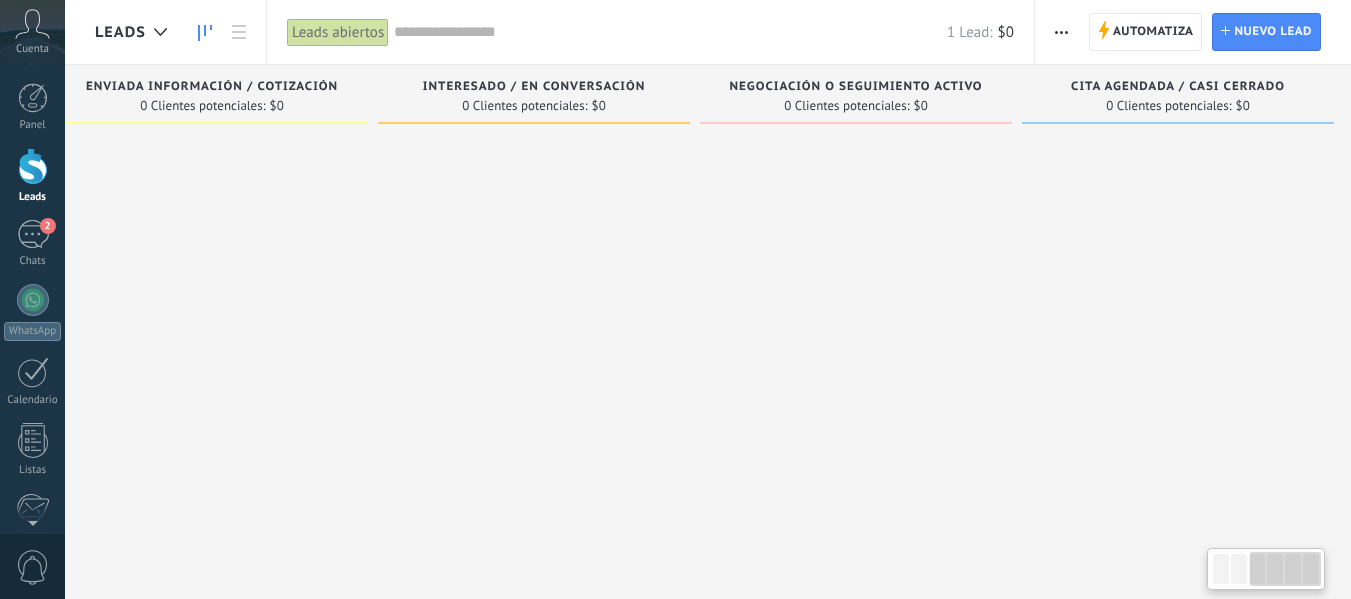 drag, startPoint x: 997, startPoint y: 221, endPoint x: 280, endPoint y: 207, distance: 717.13666 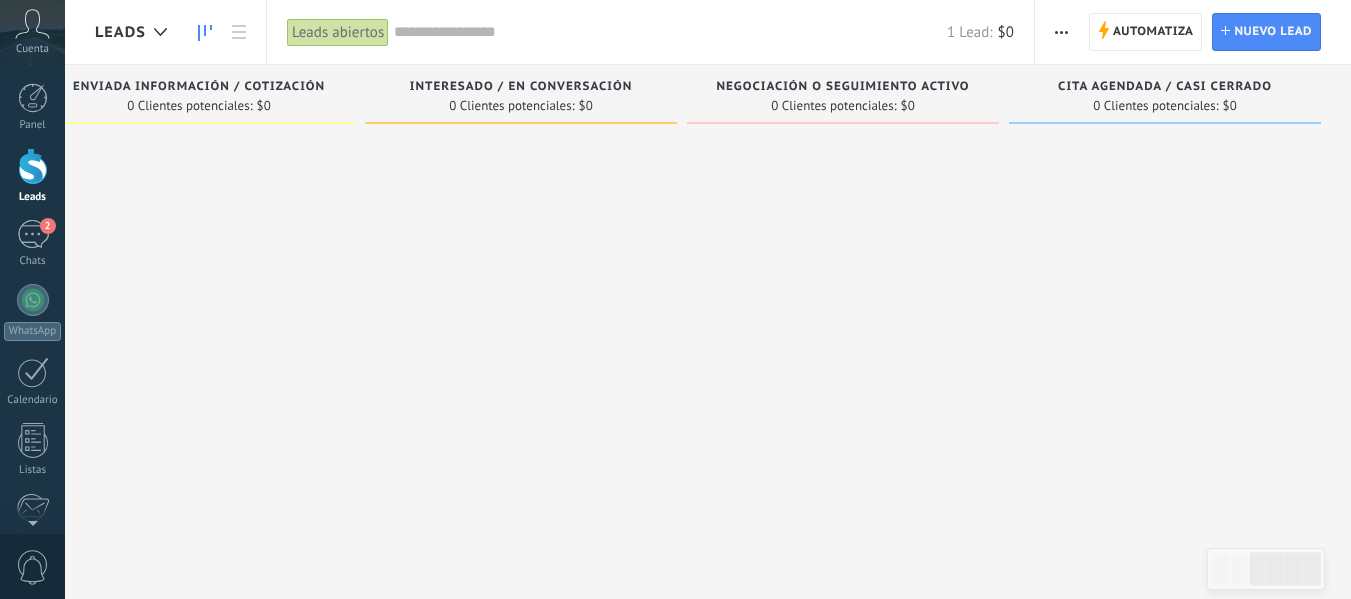 click on "Cita Agendada / Casi Cerrado" at bounding box center (1165, 87) 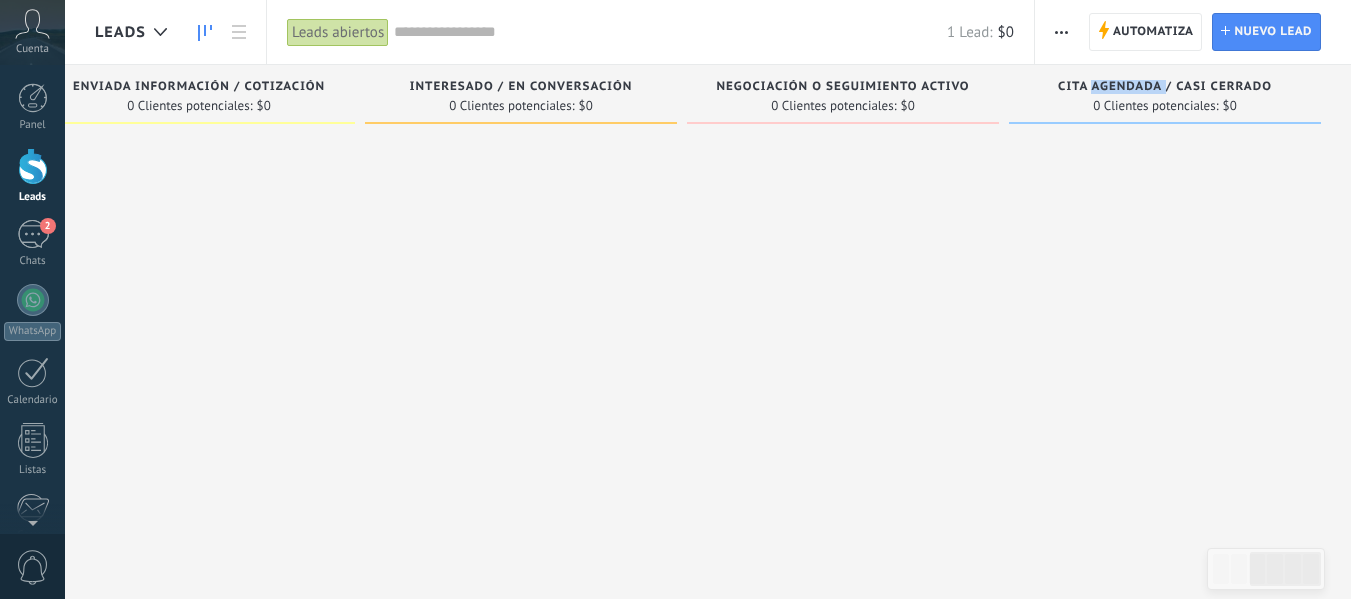 click on "Cita Agendada / Casi Cerrado" at bounding box center (1165, 87) 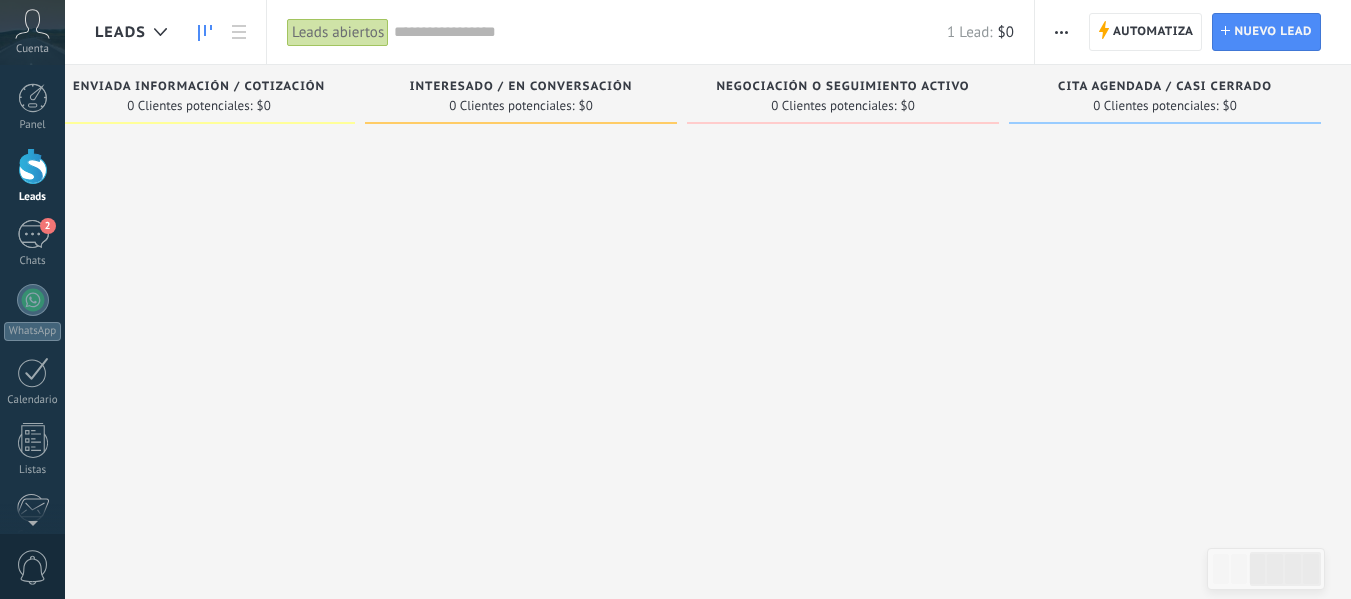 drag, startPoint x: 1267, startPoint y: 120, endPoint x: 990, endPoint y: 120, distance: 277 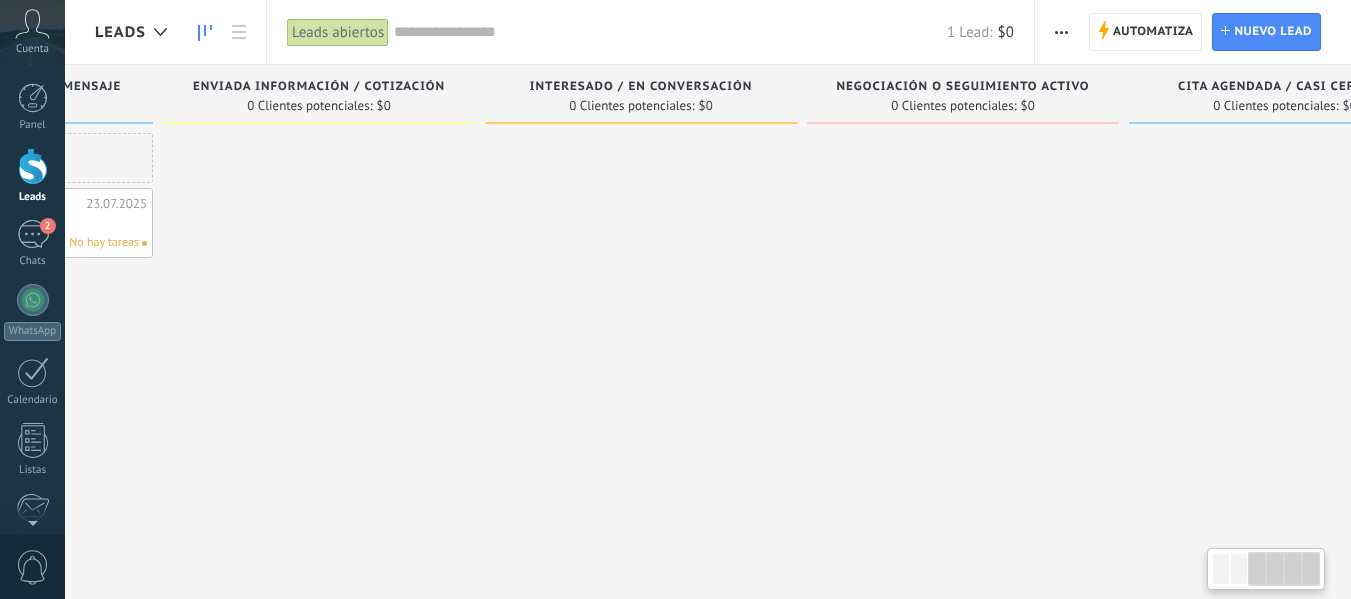 scroll, scrollTop: 0, scrollLeft: 706, axis: horizontal 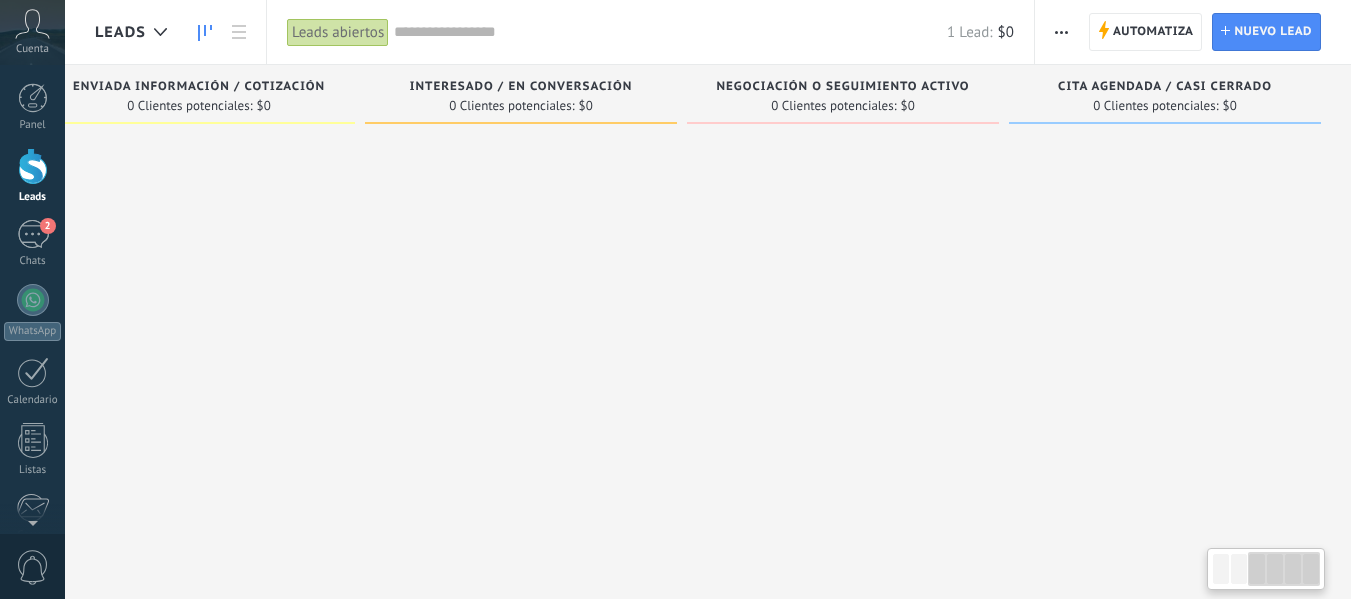 drag, startPoint x: 708, startPoint y: 87, endPoint x: 671, endPoint y: 98, distance: 38.600517 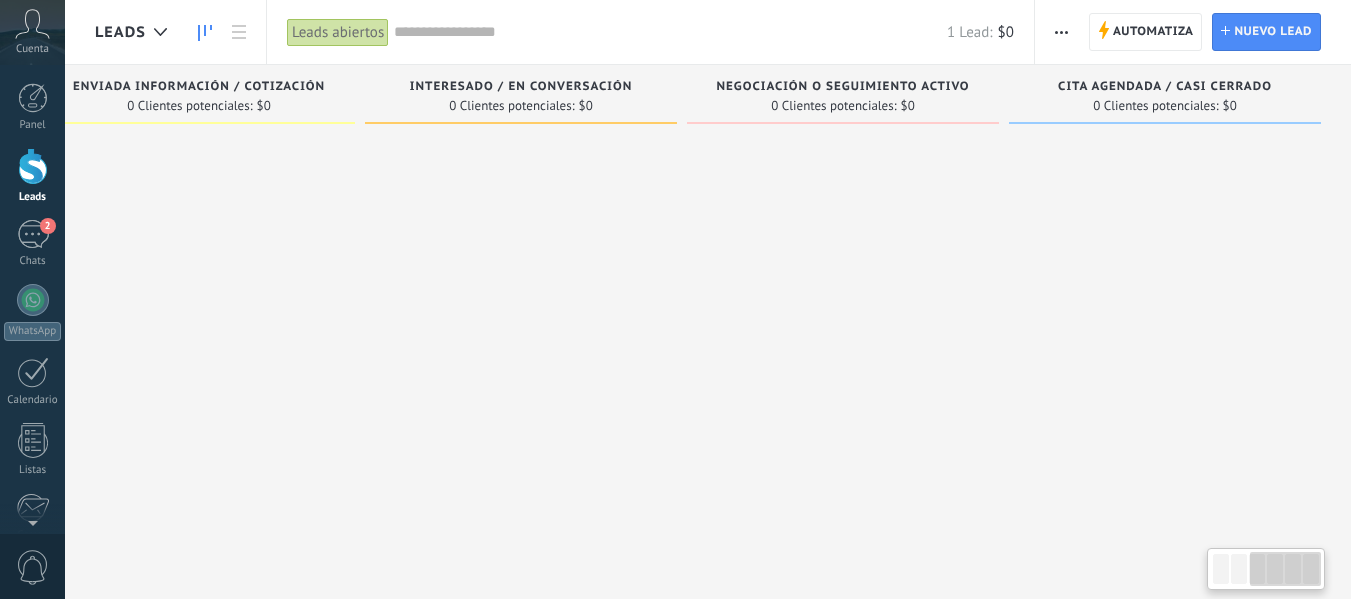 click on "Negociación o Seguimiento Activo" at bounding box center [842, 87] 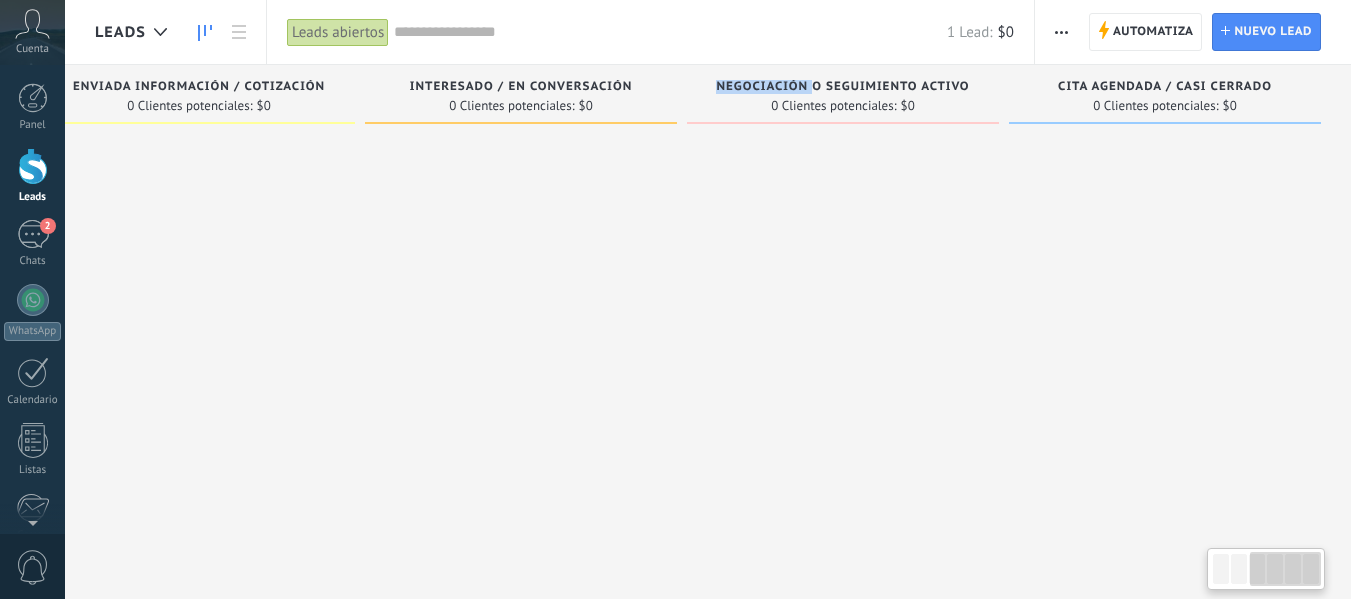click on "Negociación o Seguimiento Activo" at bounding box center (842, 87) 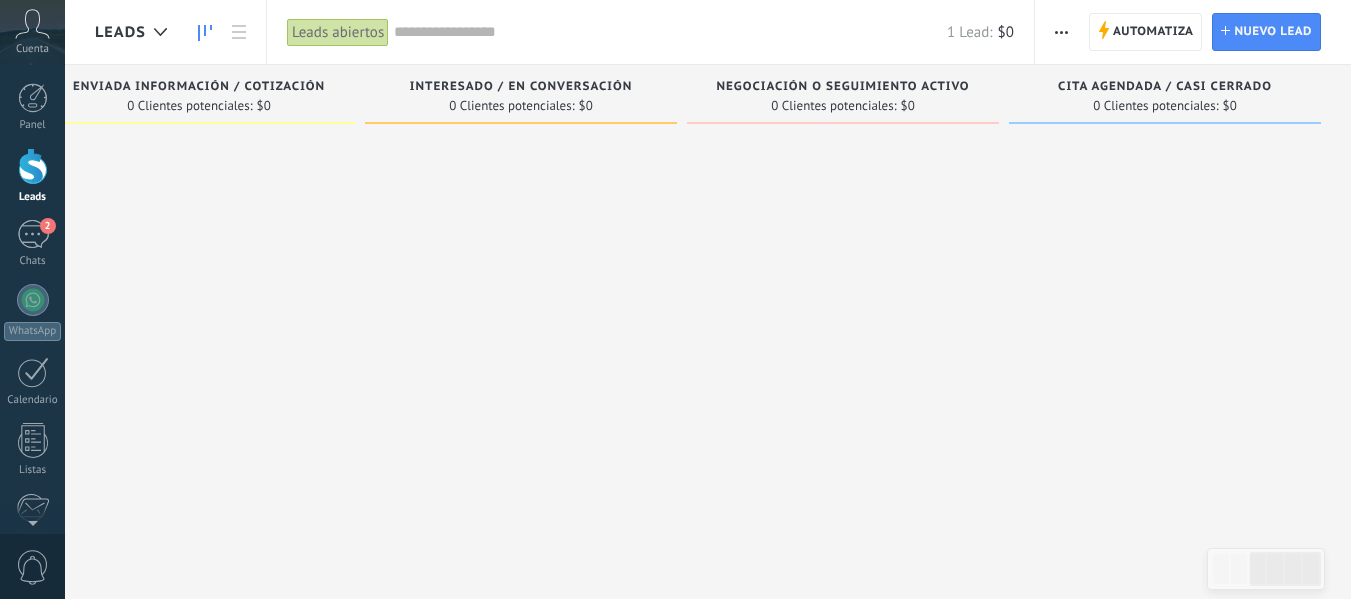 click on "Negociación o Seguimiento Activo" at bounding box center [842, 87] 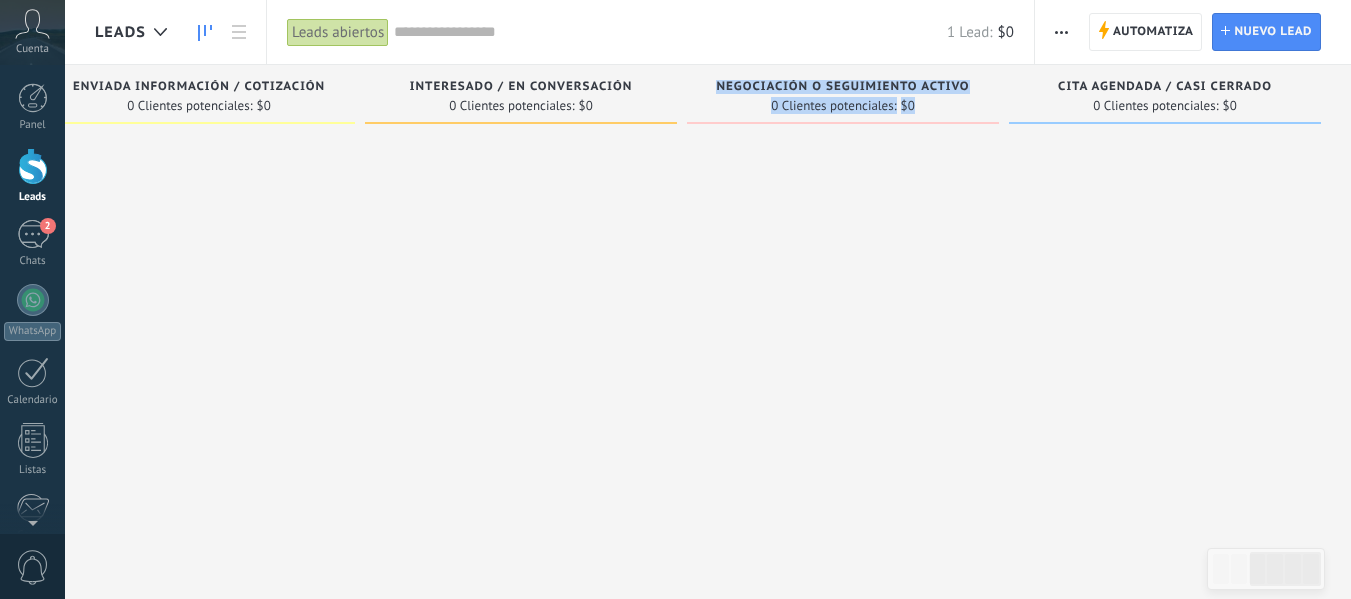 drag, startPoint x: 719, startPoint y: 84, endPoint x: 1010, endPoint y: 88, distance: 291.0275 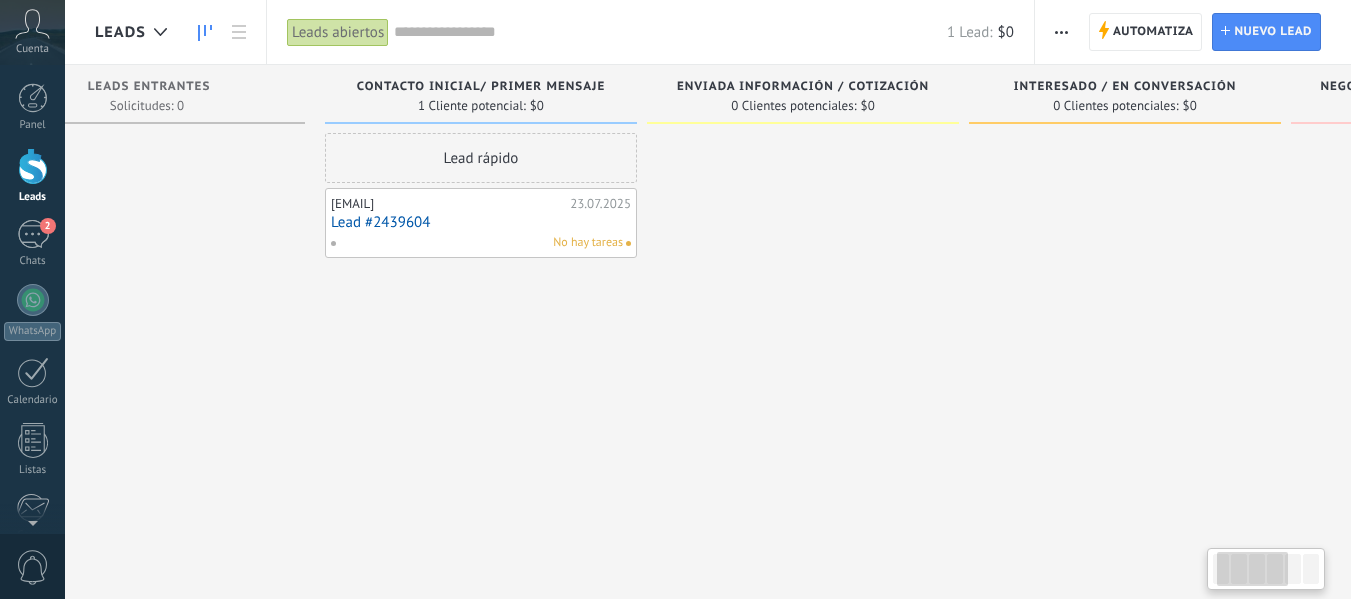 scroll, scrollTop: 0, scrollLeft: 0, axis: both 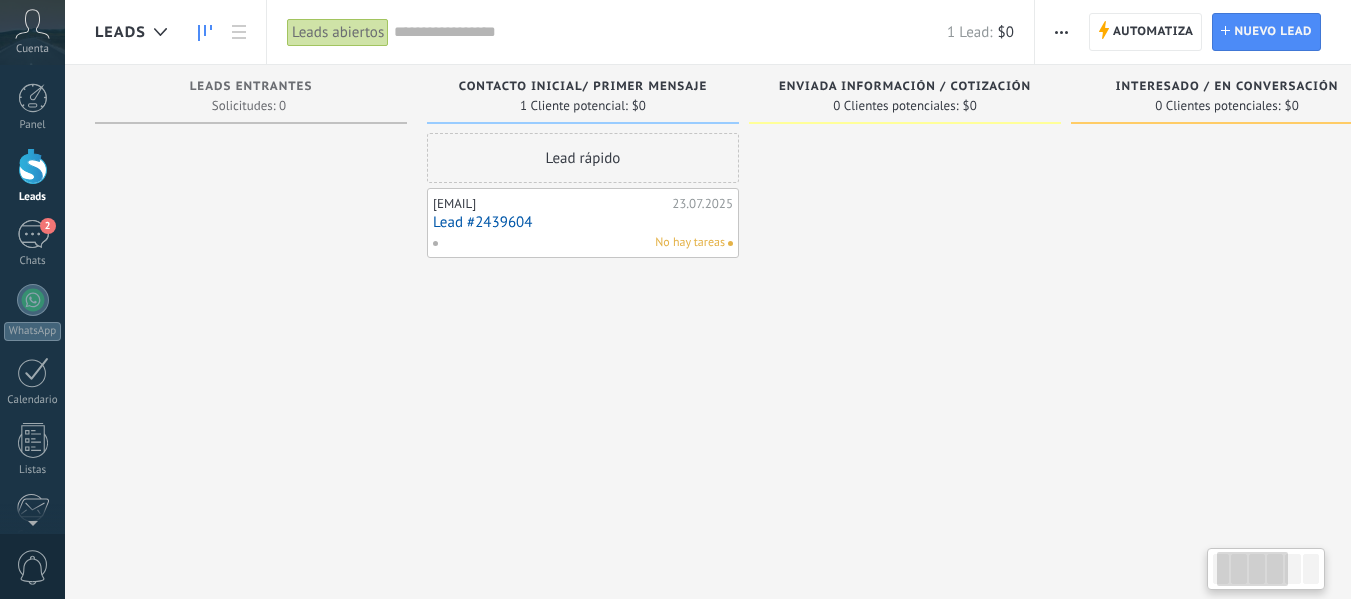 drag, startPoint x: 372, startPoint y: 204, endPoint x: 1118, endPoint y: 224, distance: 746.26807 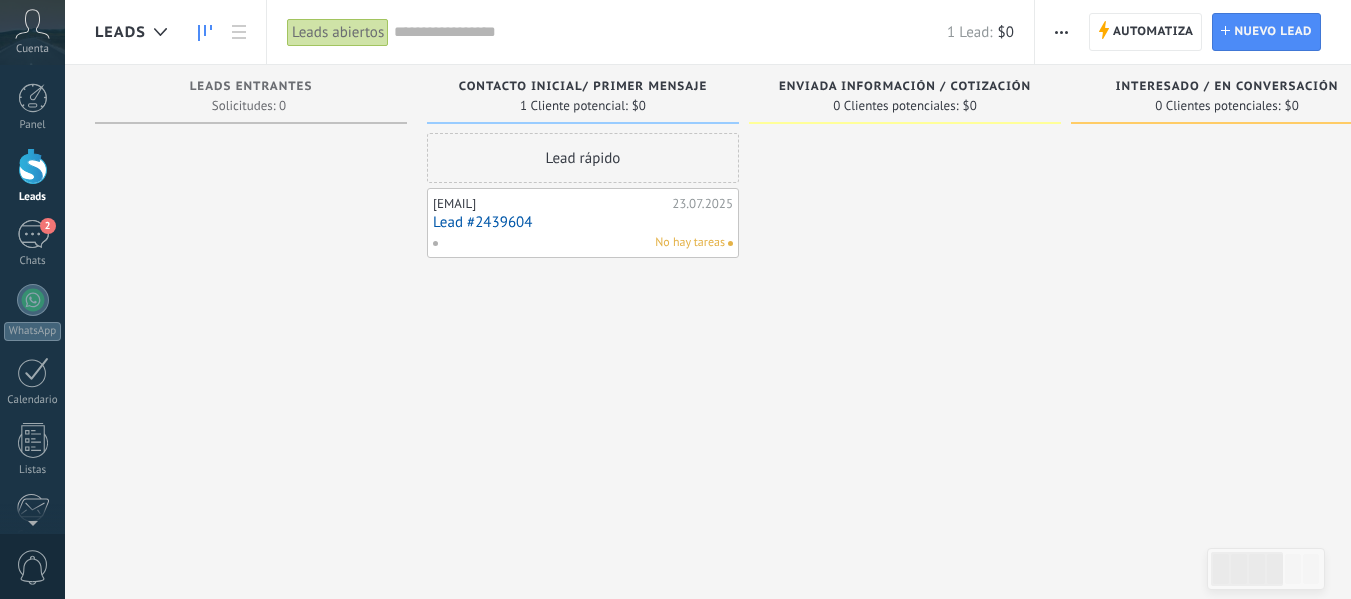 drag, startPoint x: 280, startPoint y: 165, endPoint x: 391, endPoint y: 172, distance: 111.220505 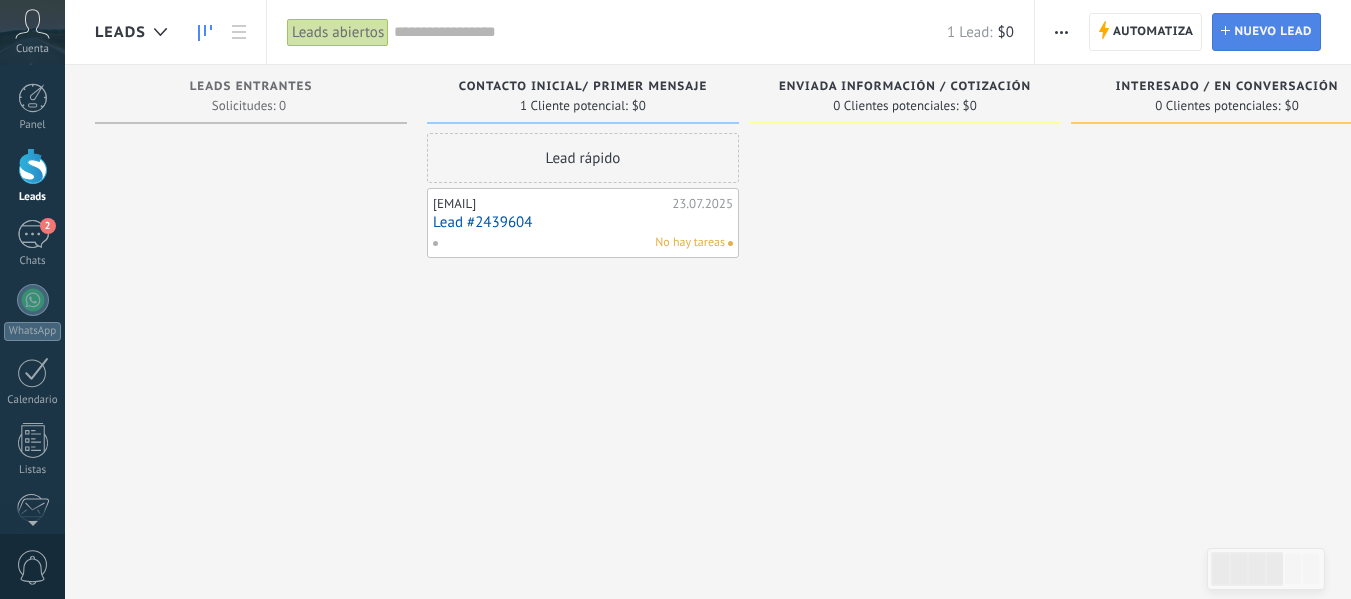 click on "Nuevo lead" at bounding box center [1273, 32] 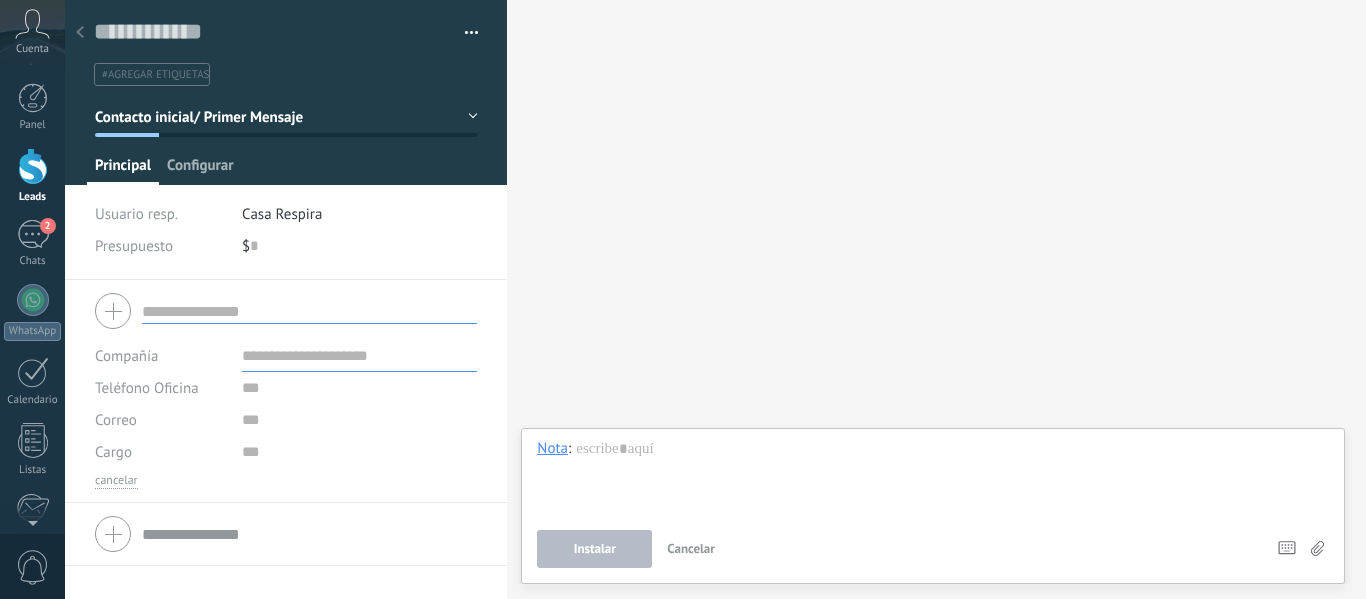 click on "Configurar" at bounding box center [200, 170] 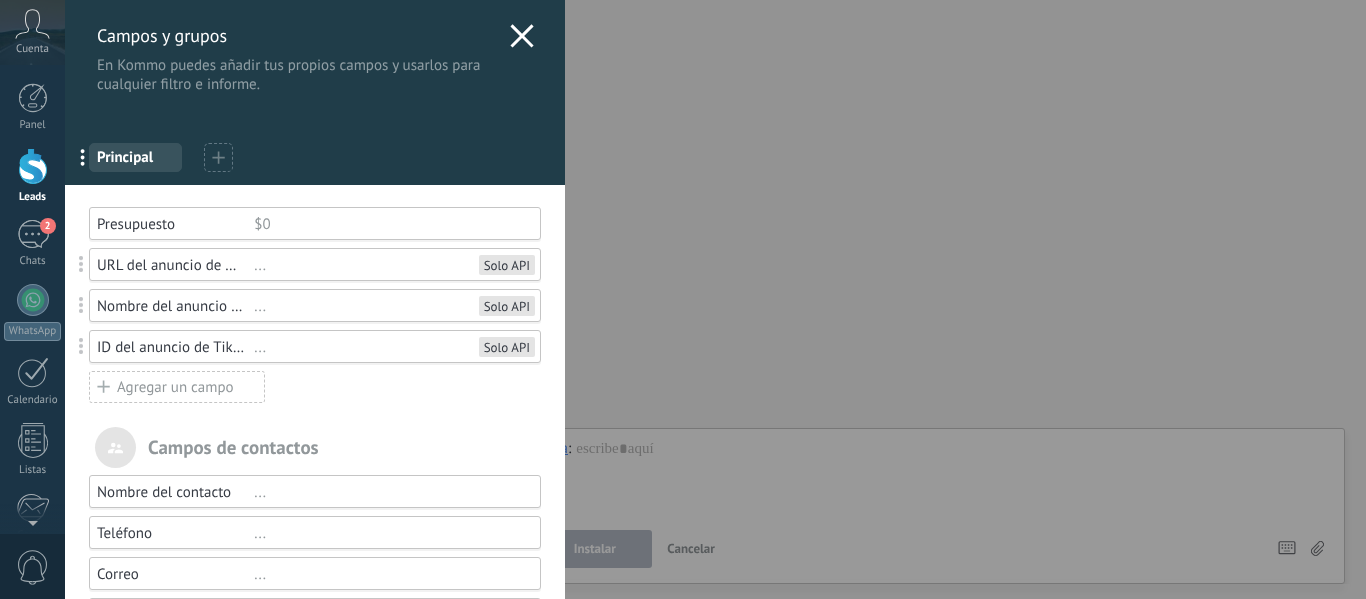 click 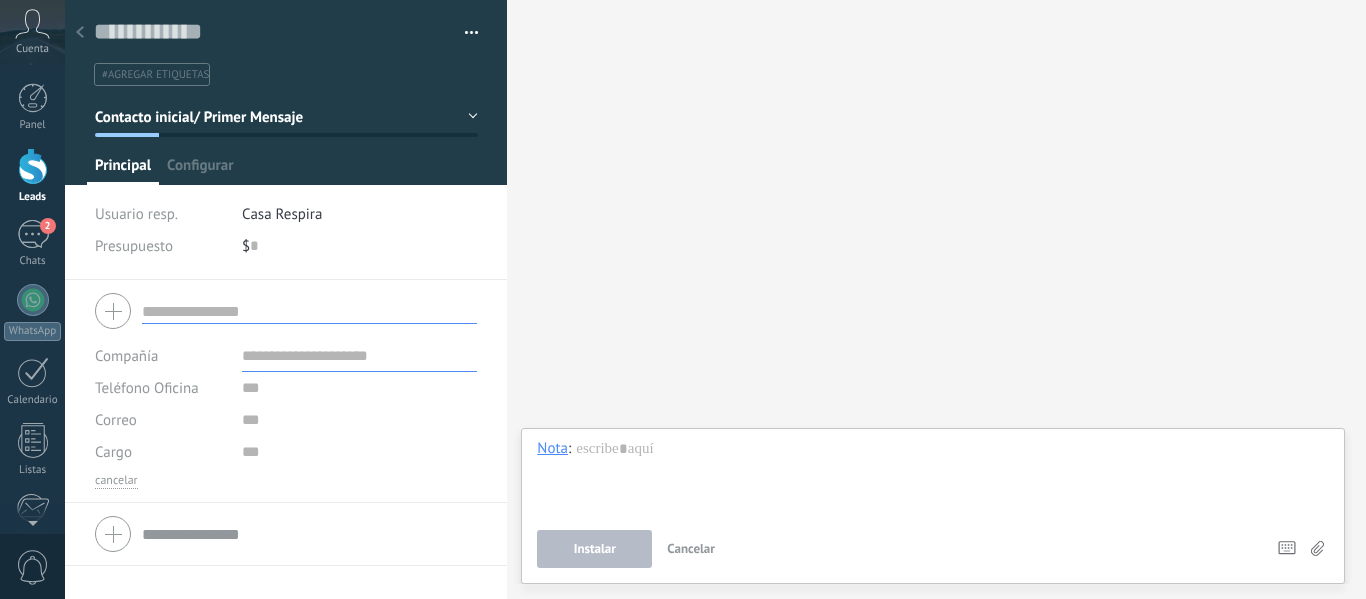 click on "#agregar etiquetas" at bounding box center [155, 75] 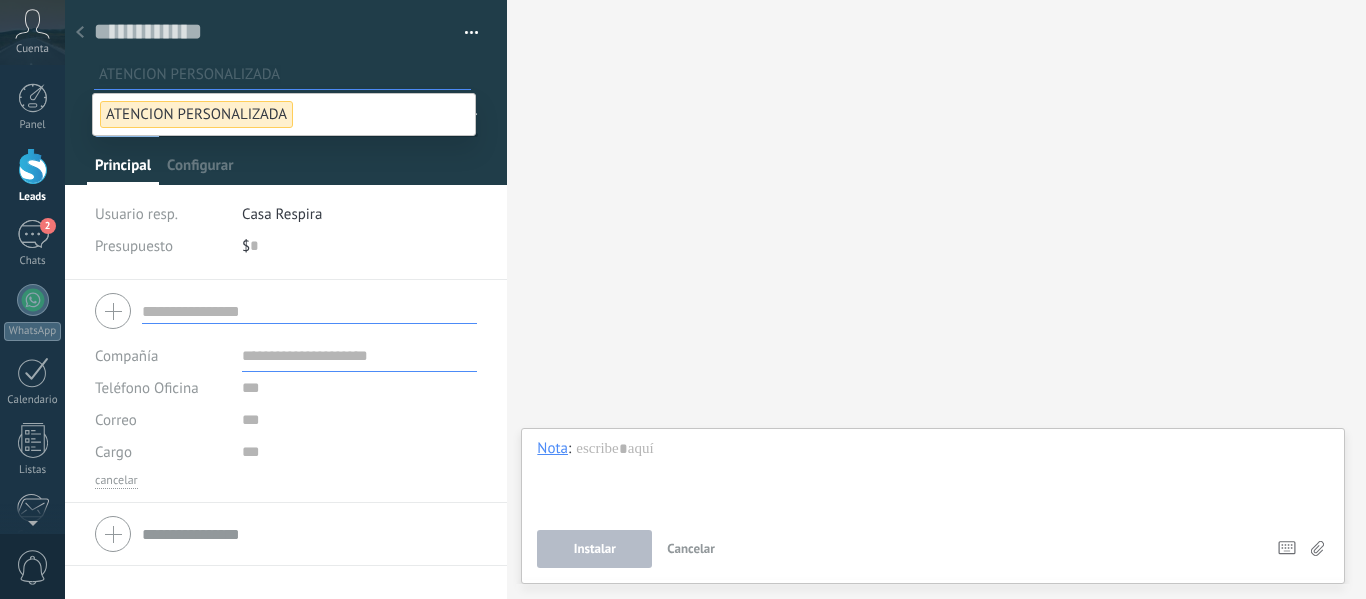 click on "ATENCION PERSONALIZADA" at bounding box center (284, 114) 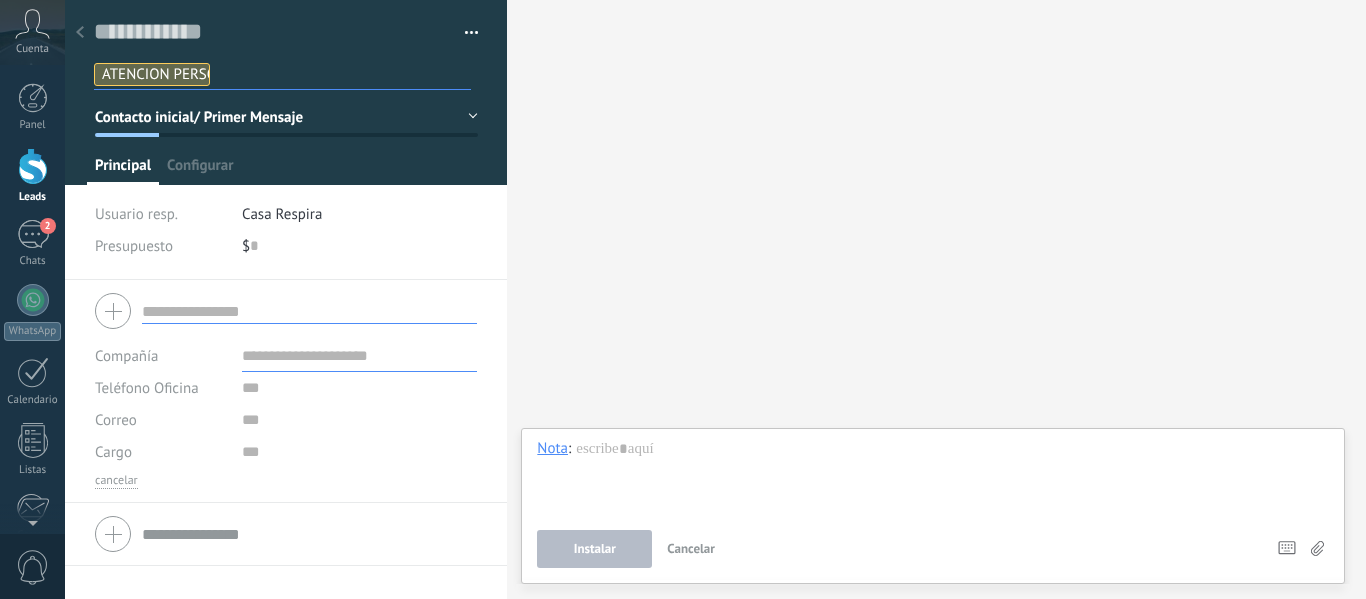 click on "Buscar Búsqueda y filtro Carga más Participantes:  0 Agregar usuario Bots:  0" at bounding box center (936, 299) 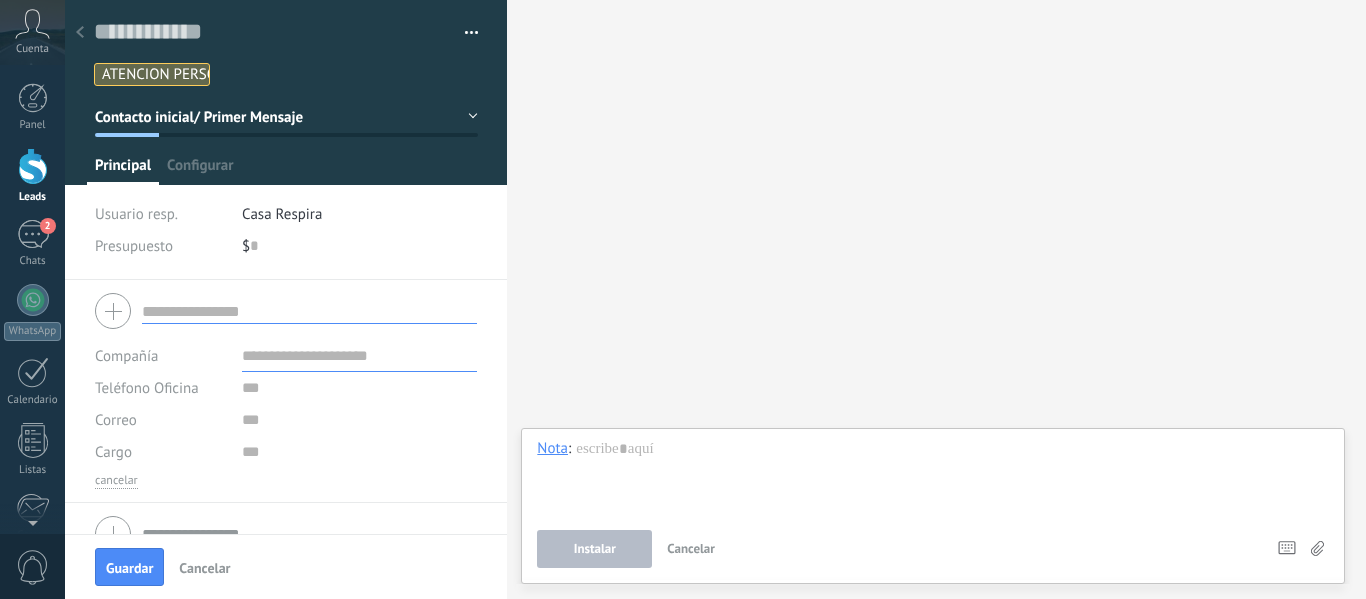 click on "Cancelar" at bounding box center (204, 568) 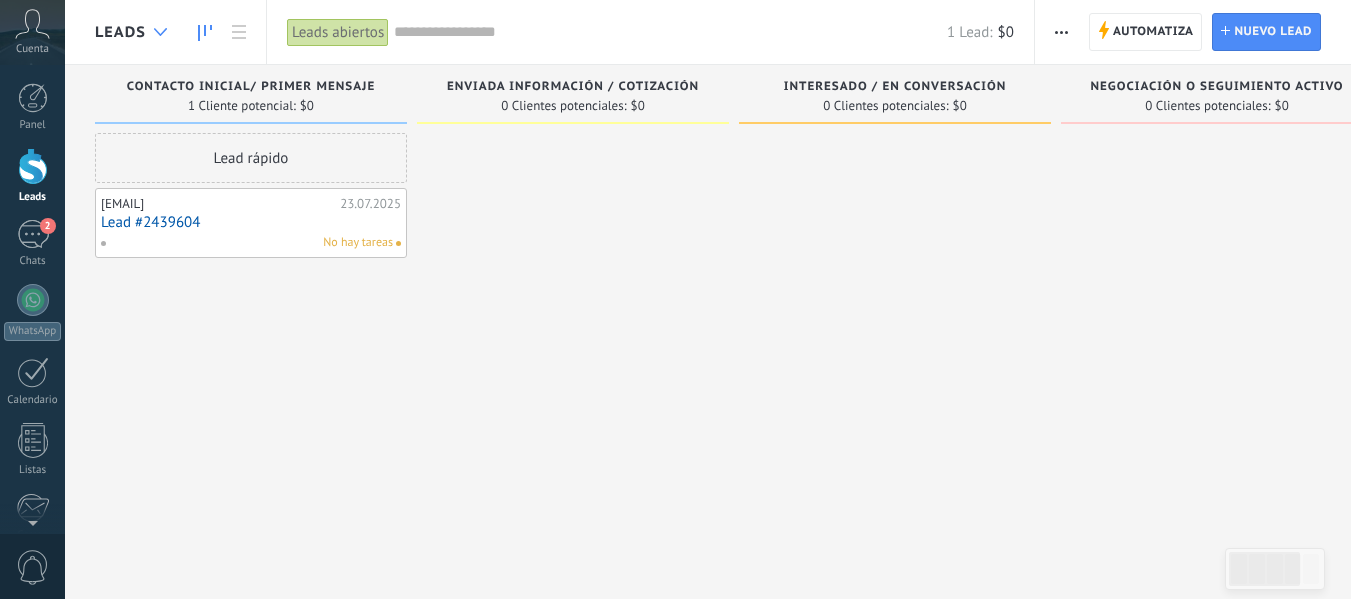 click at bounding box center (160, 32) 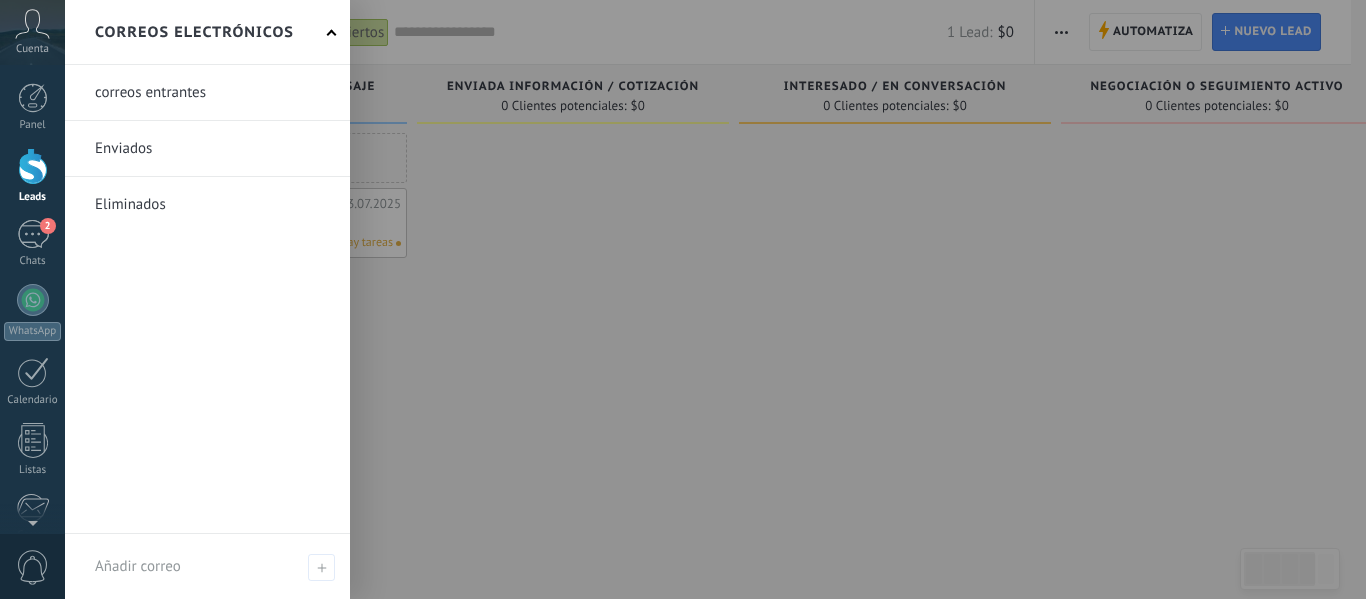 click on "Correos electrónicos" at bounding box center (207, 32) 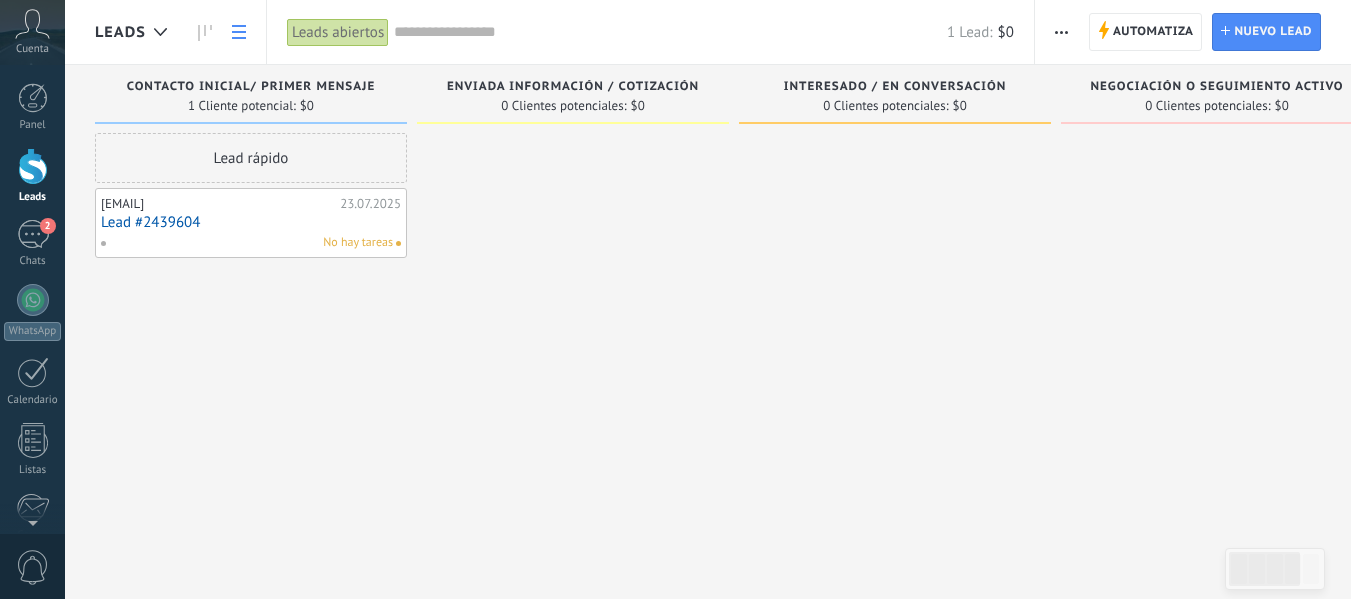 click 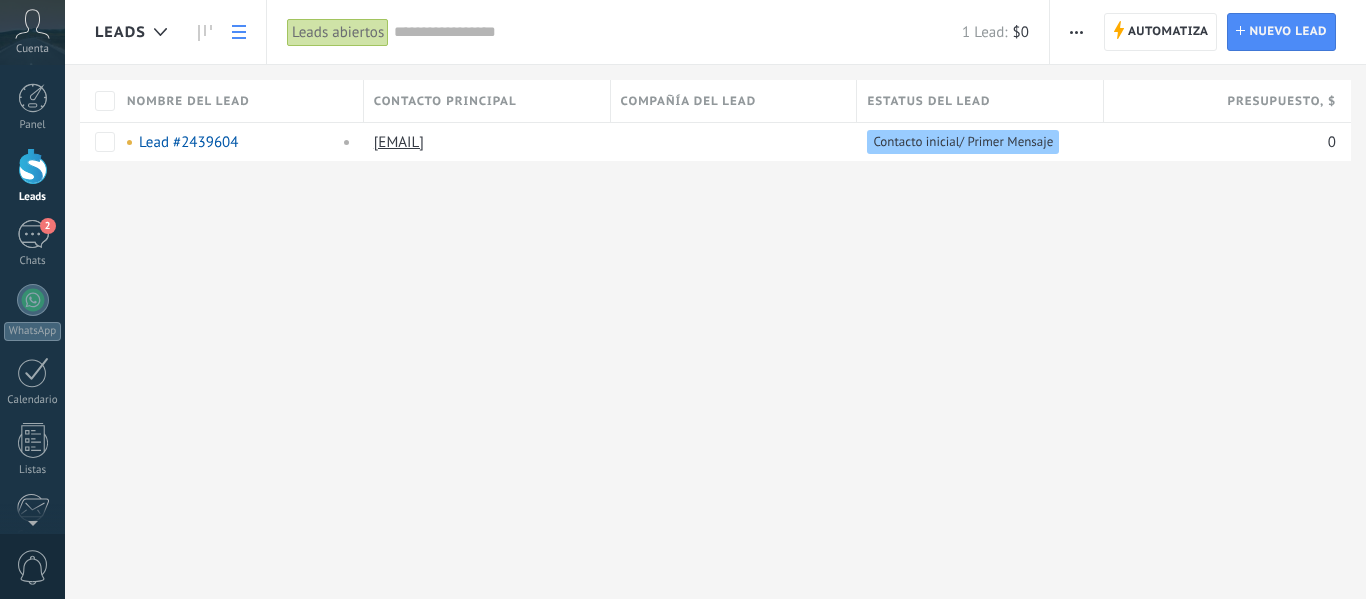drag, startPoint x: 871, startPoint y: 242, endPoint x: 727, endPoint y: 237, distance: 144.08678 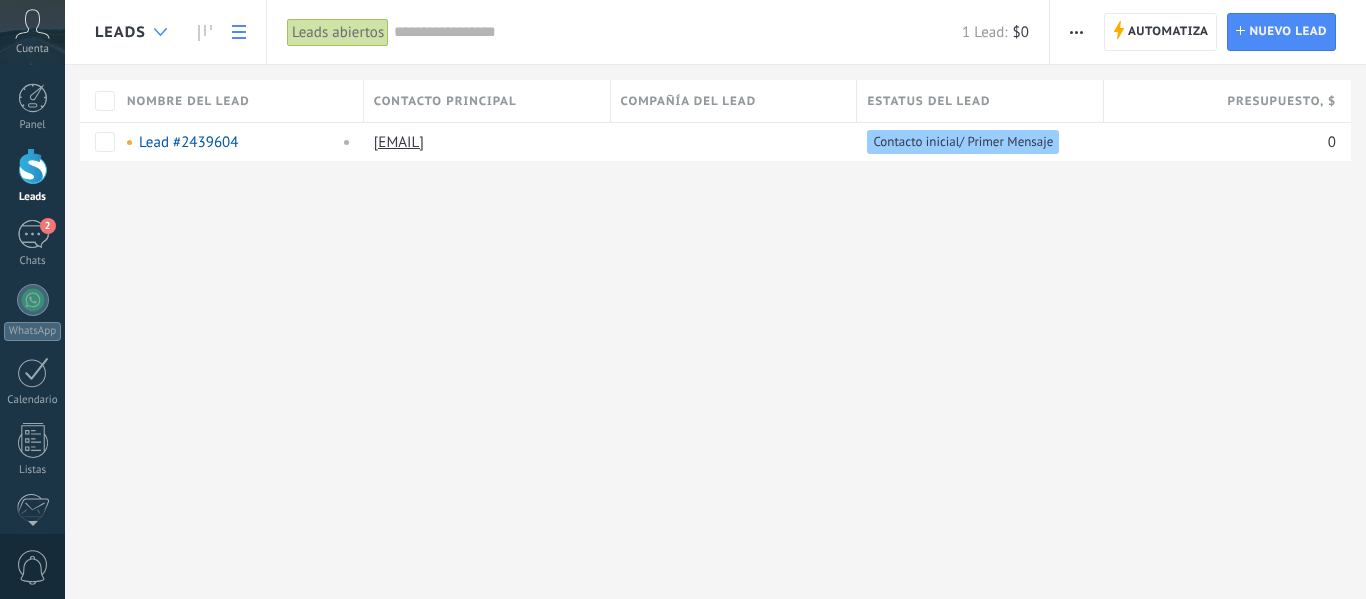 click 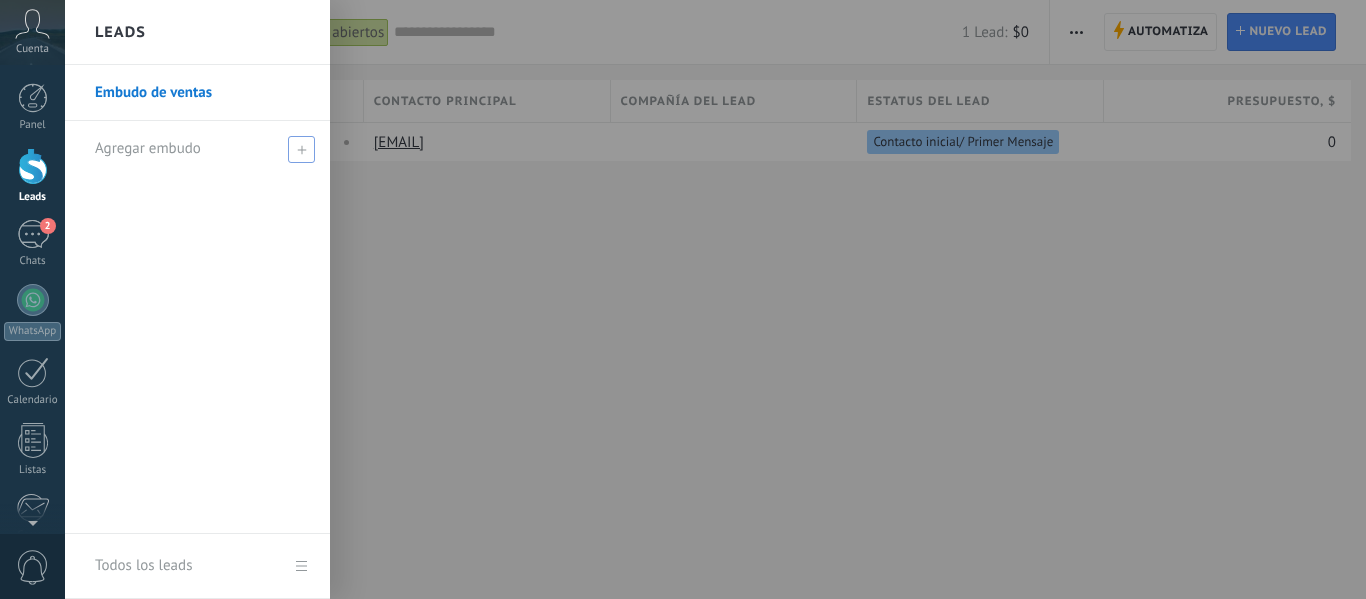 click on "Agregar embudo" at bounding box center (202, 148) 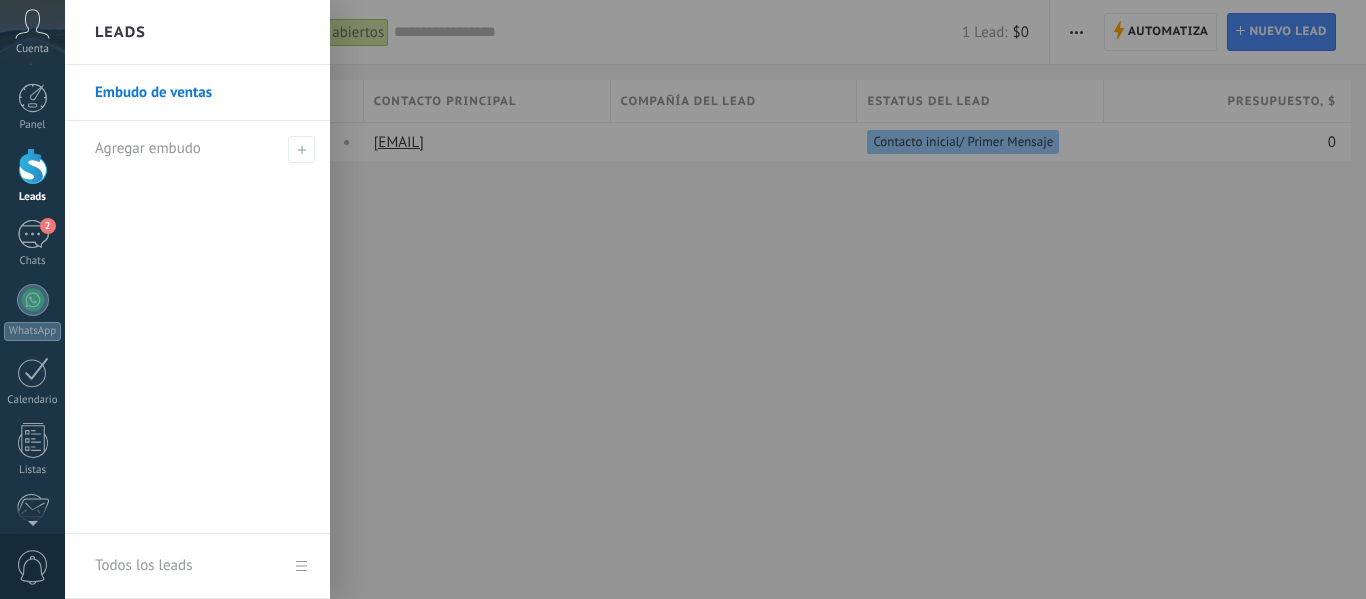 click on "Embudo de ventas" at bounding box center (202, 93) 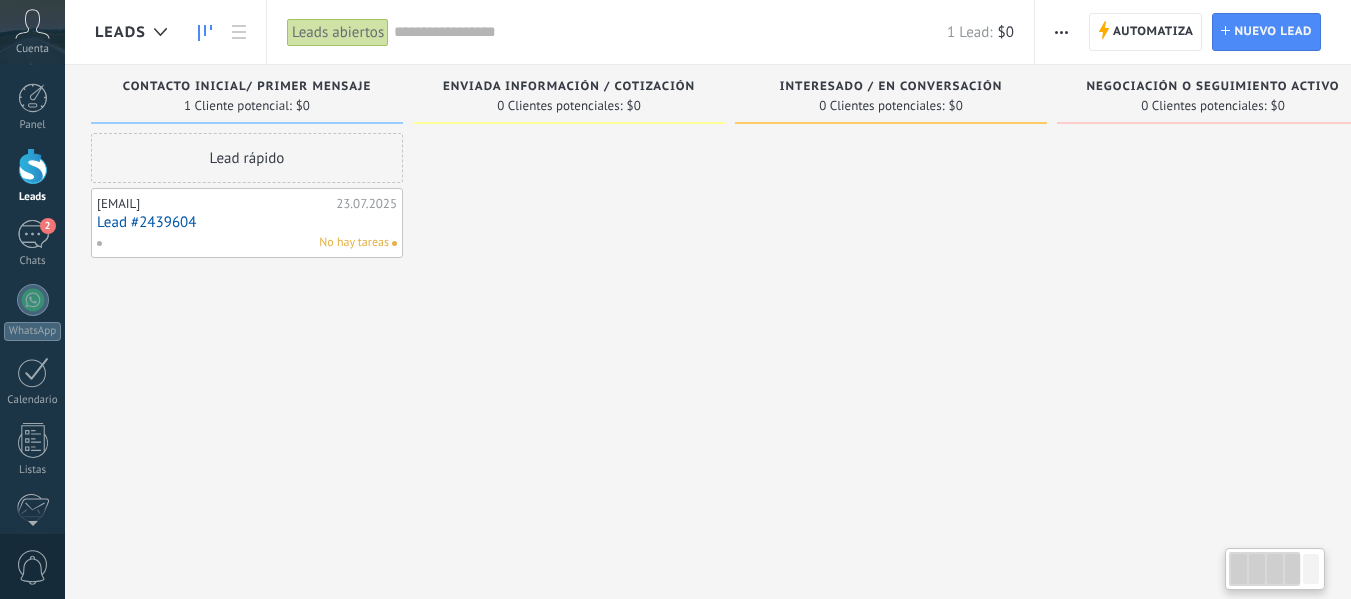 scroll, scrollTop: 0, scrollLeft: 0, axis: both 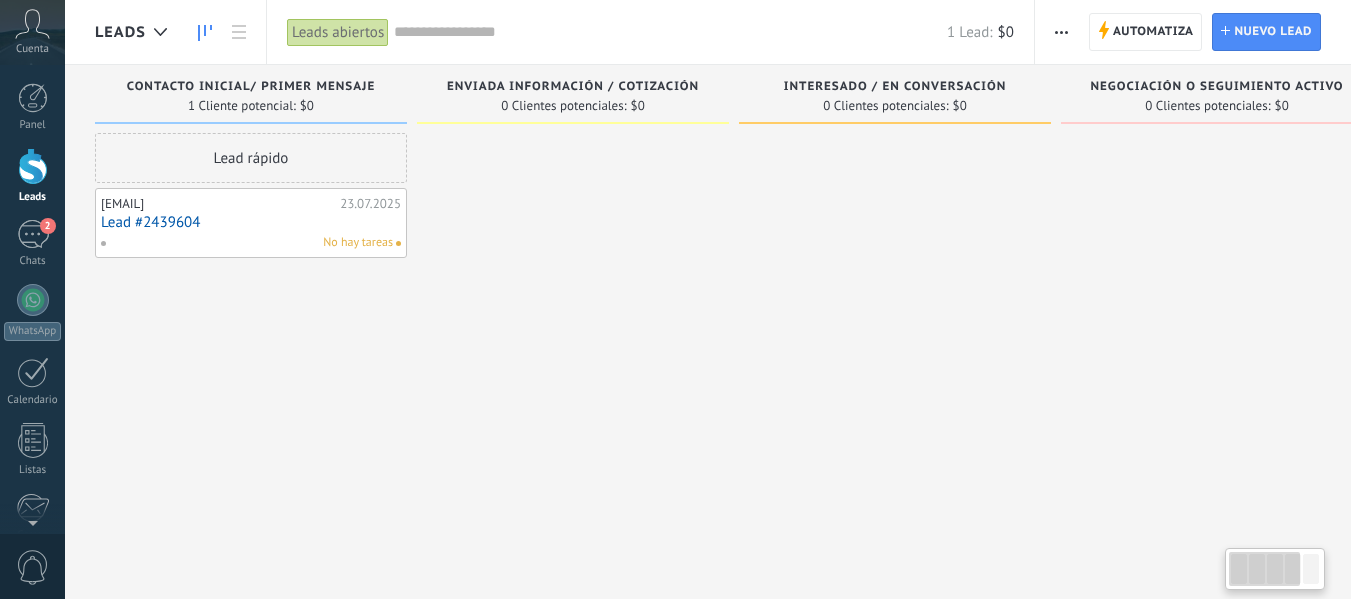 drag, startPoint x: 704, startPoint y: 191, endPoint x: 641, endPoint y: 188, distance: 63.07139 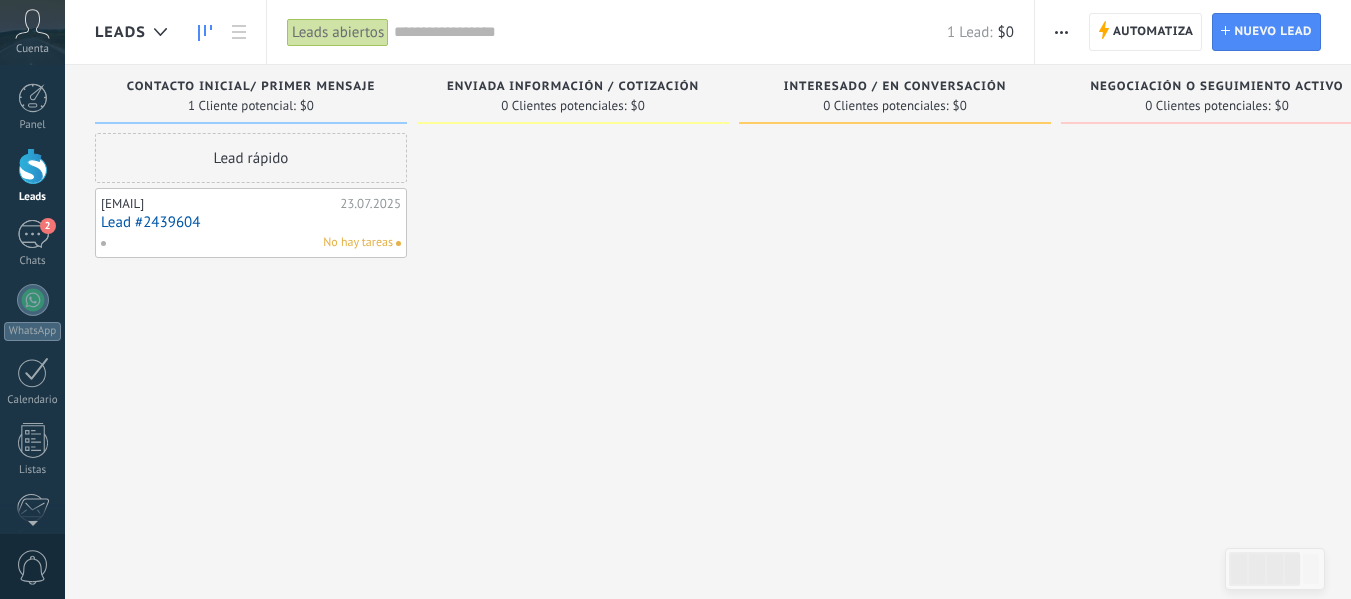 click at bounding box center (670, 32) 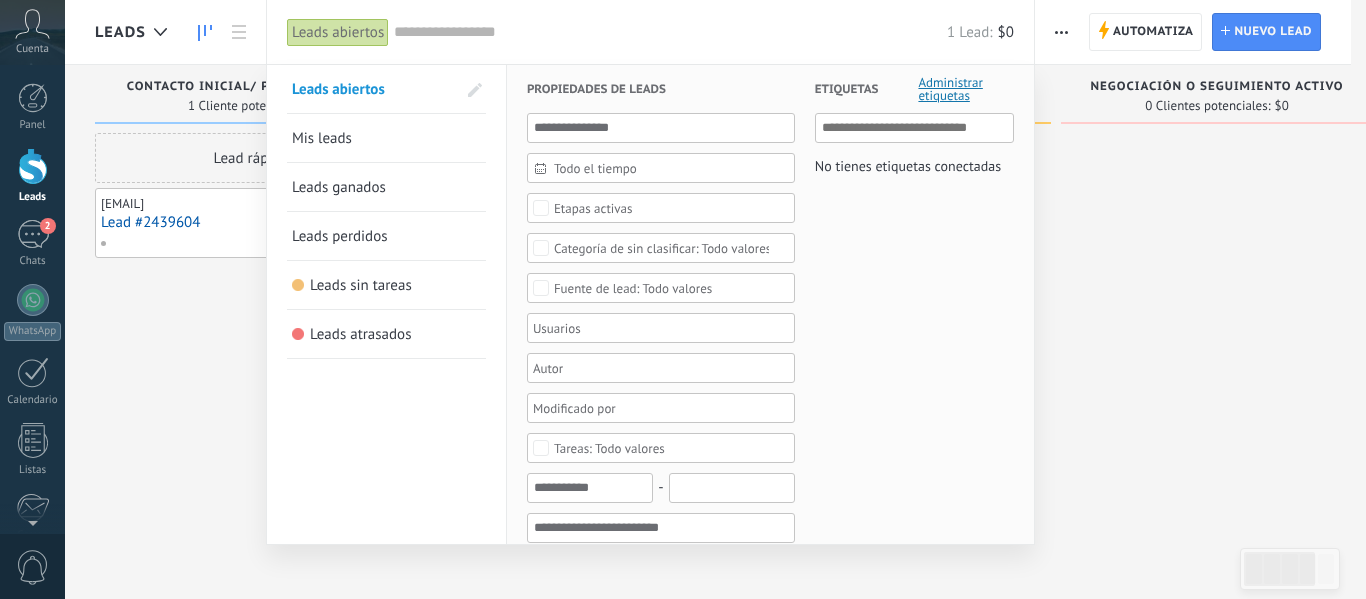click on "Administrar etiquetas" at bounding box center [966, 89] 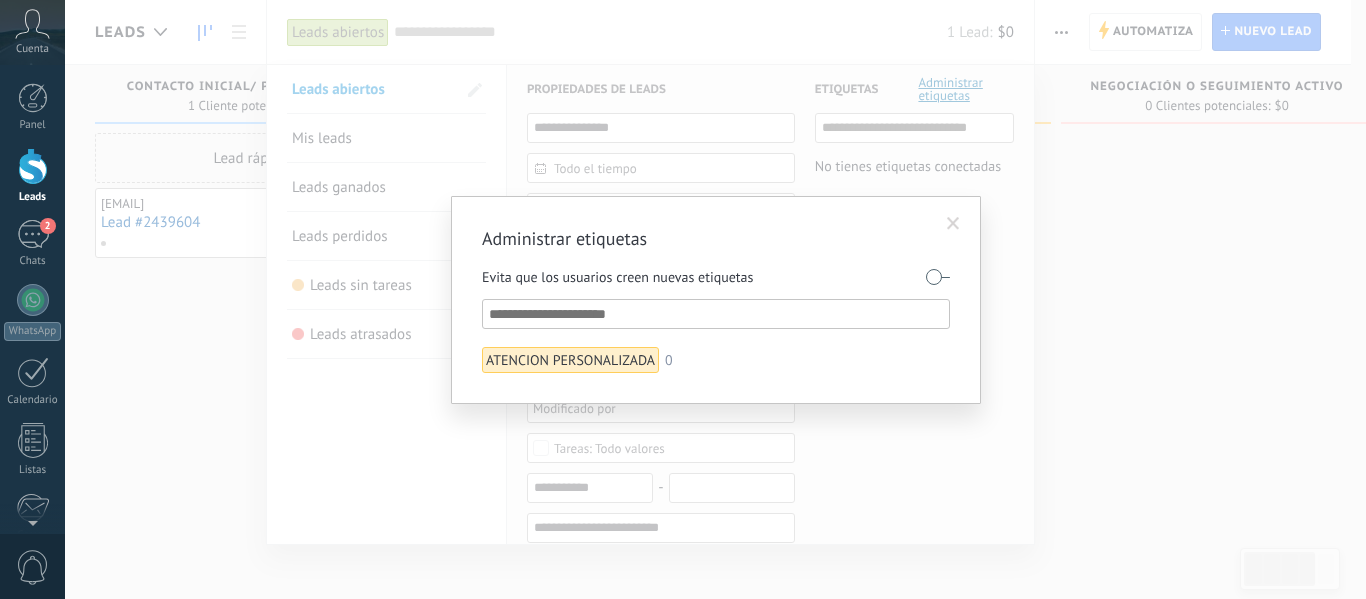 click at bounding box center (953, 224) 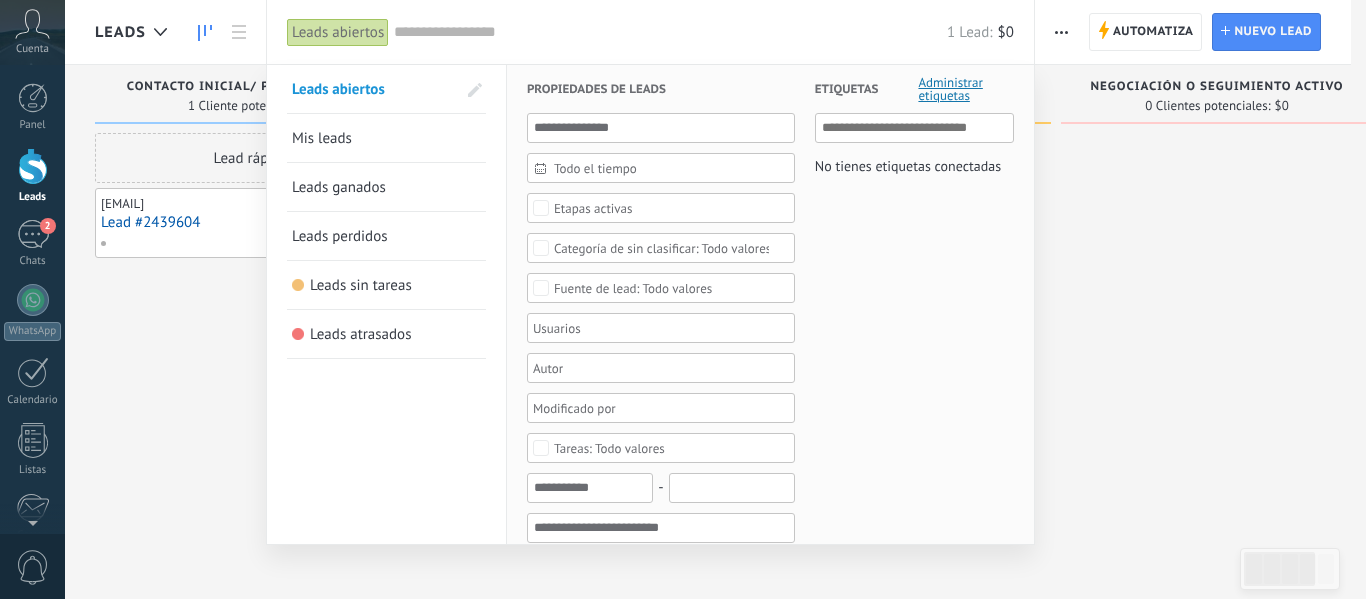 click at bounding box center [683, 299] 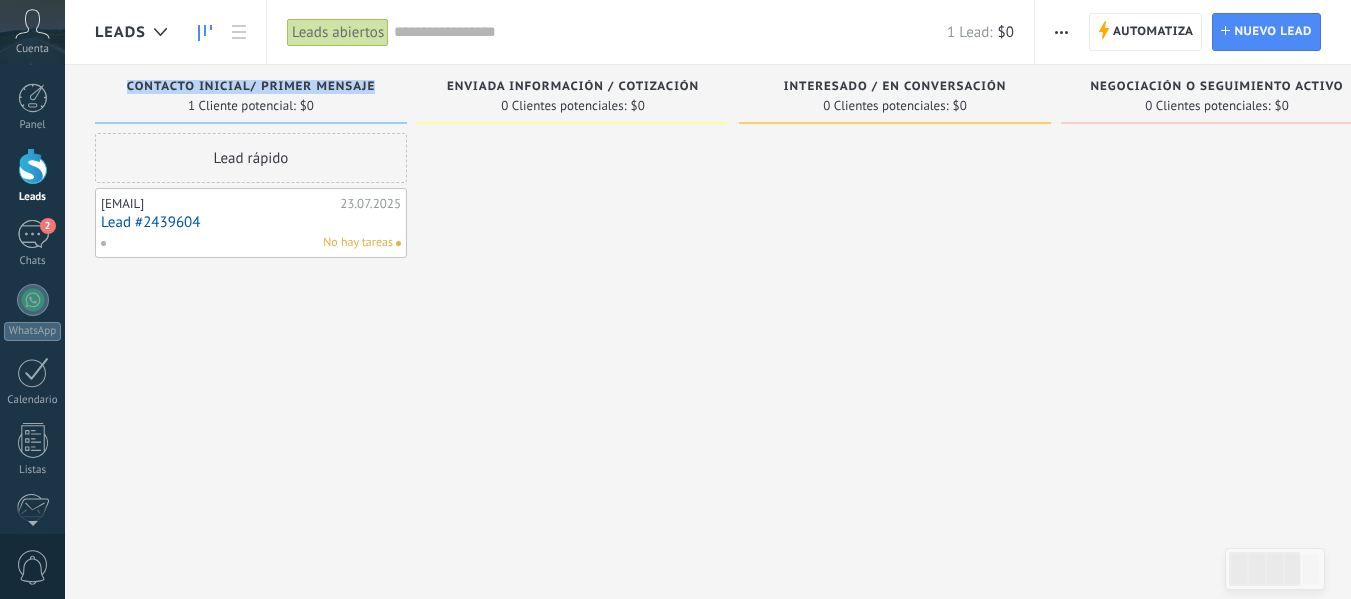 drag, startPoint x: 126, startPoint y: 82, endPoint x: 390, endPoint y: 79, distance: 264.01706 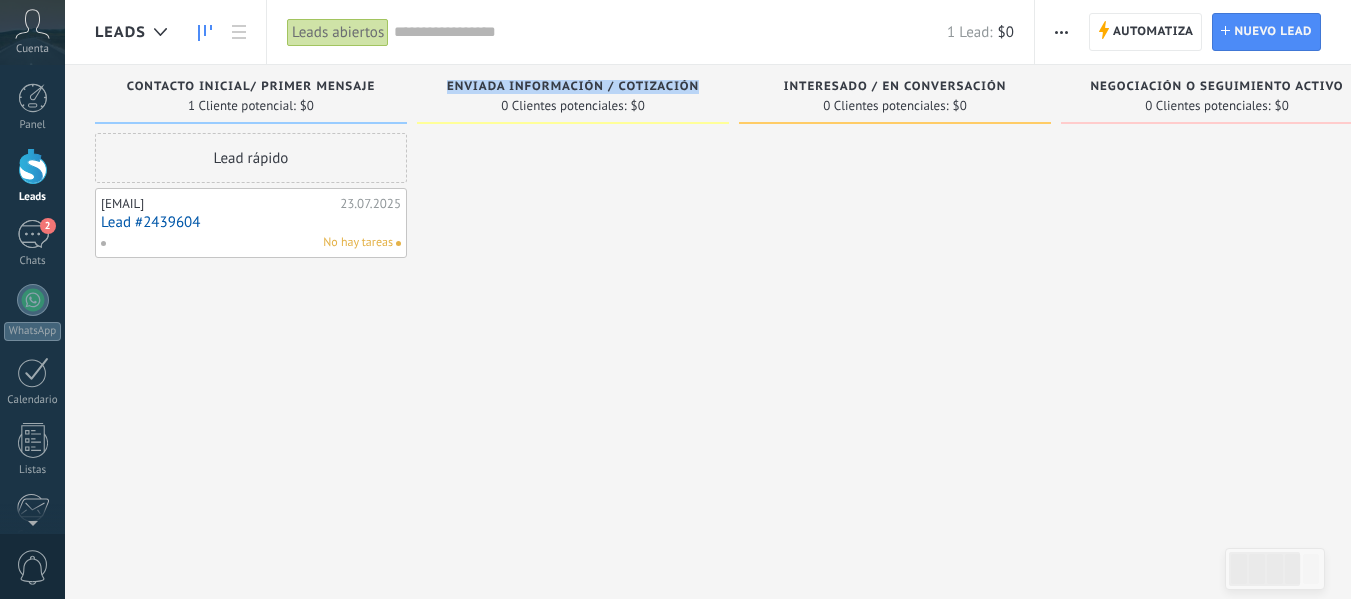 drag, startPoint x: 447, startPoint y: 82, endPoint x: 708, endPoint y: 79, distance: 261.01724 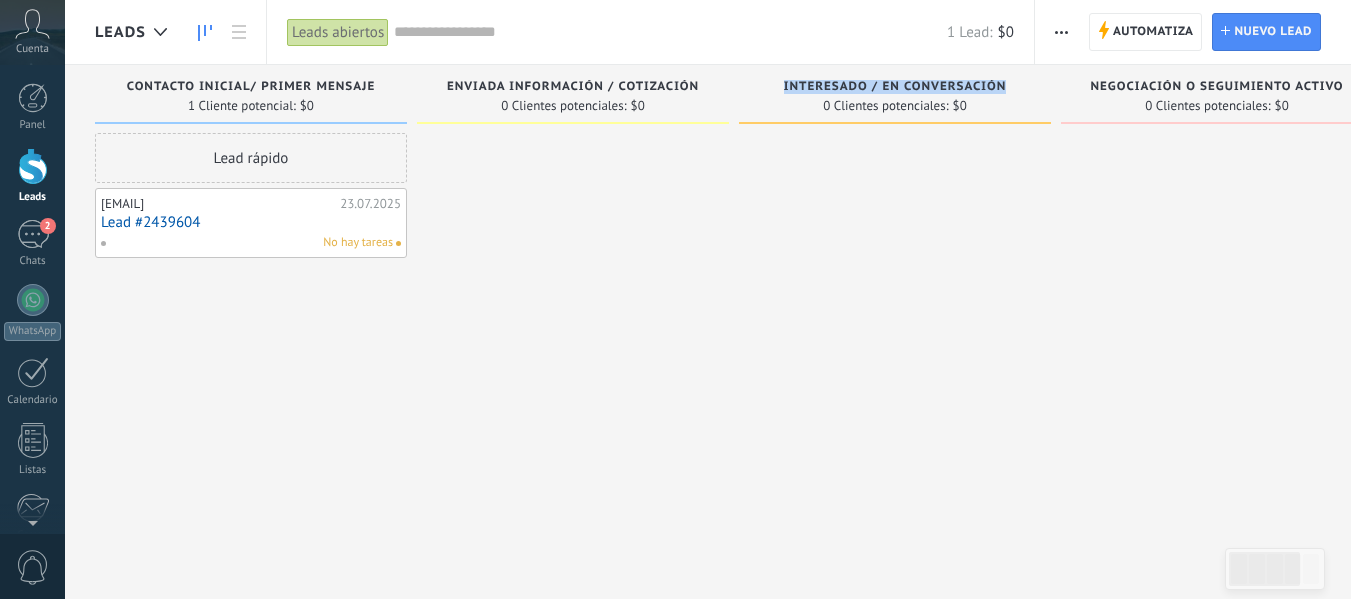 drag, startPoint x: 786, startPoint y: 87, endPoint x: 976, endPoint y: 83, distance: 190.0421 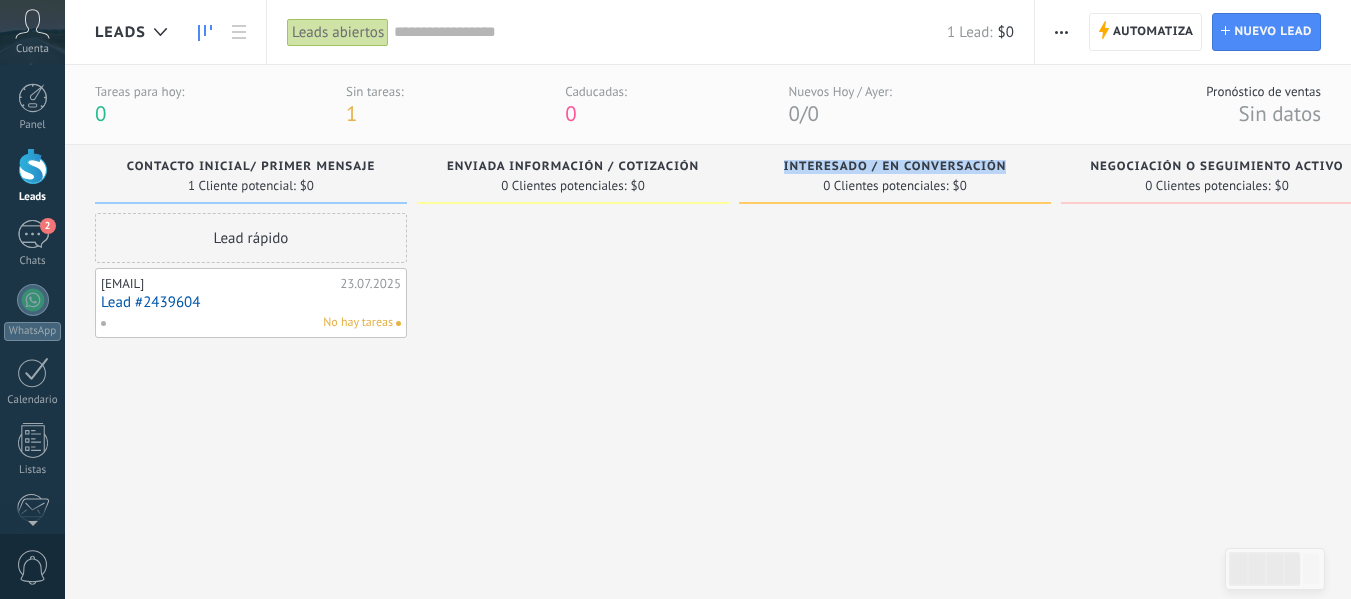 click 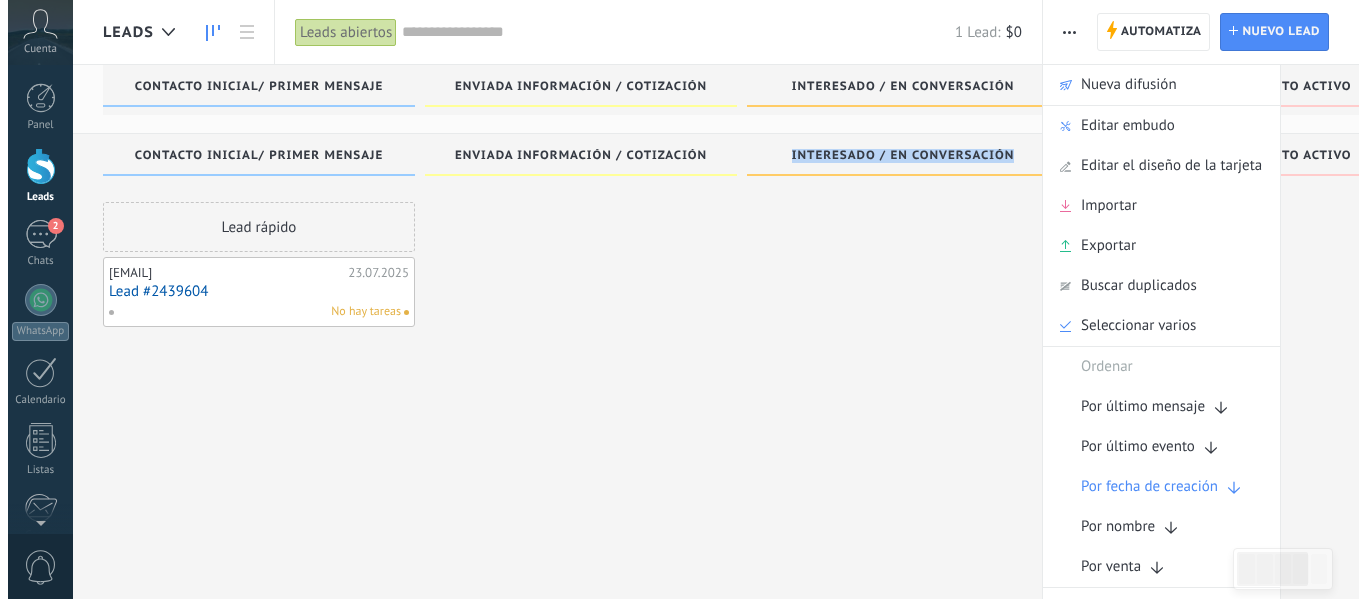 scroll, scrollTop: 0, scrollLeft: 0, axis: both 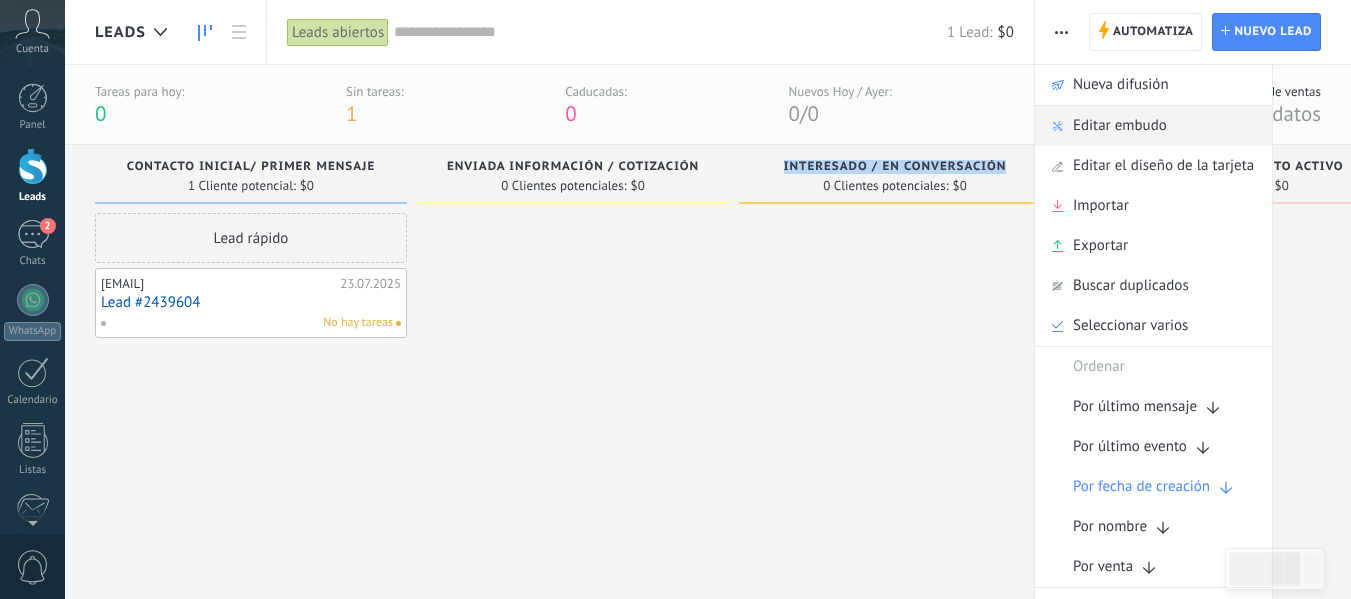 click on "Editar embudo" at bounding box center (1120, 126) 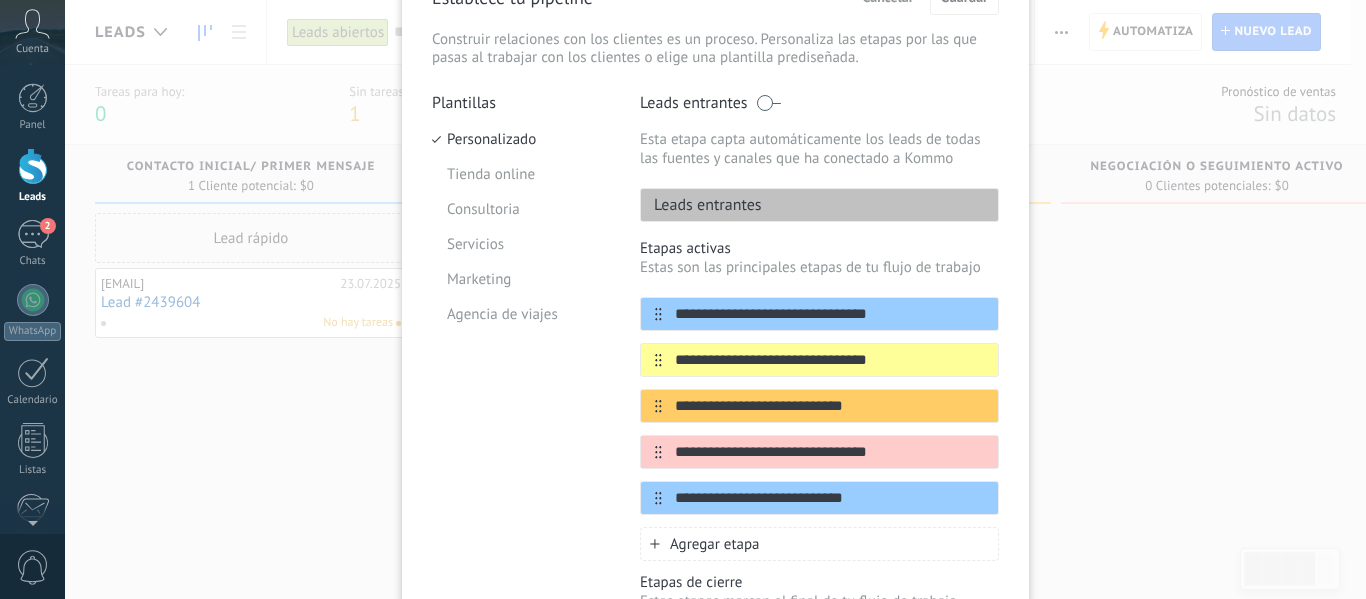 scroll, scrollTop: 300, scrollLeft: 0, axis: vertical 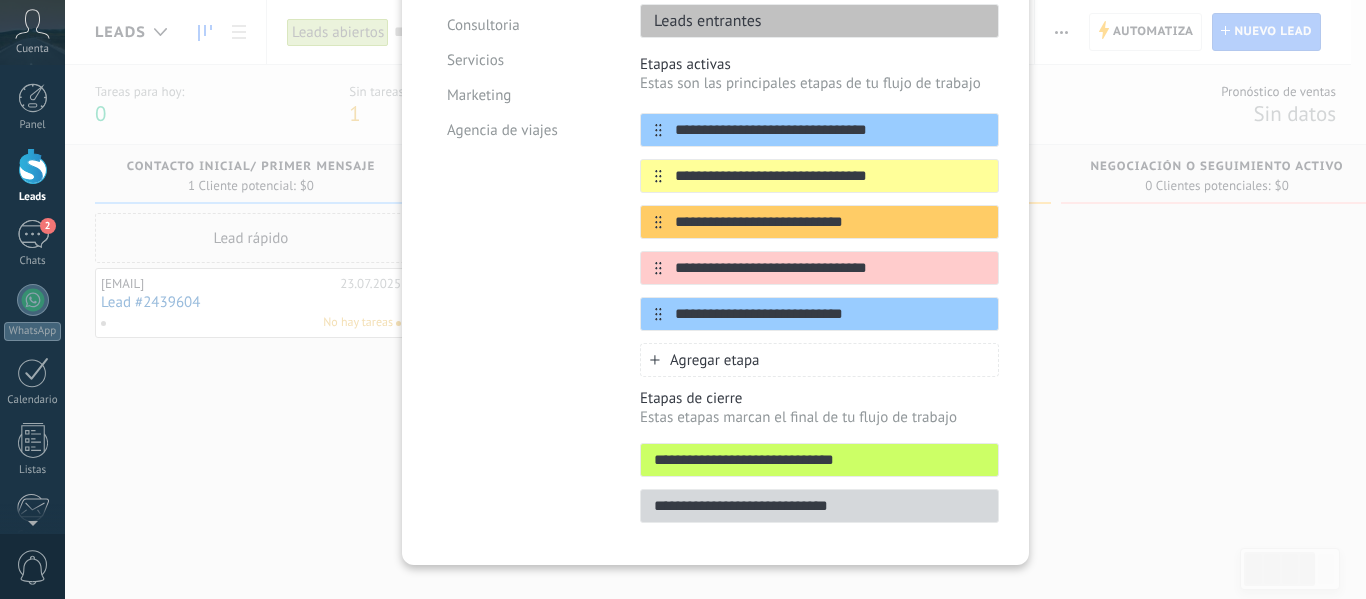 click on "Agregar etapa" at bounding box center [819, 360] 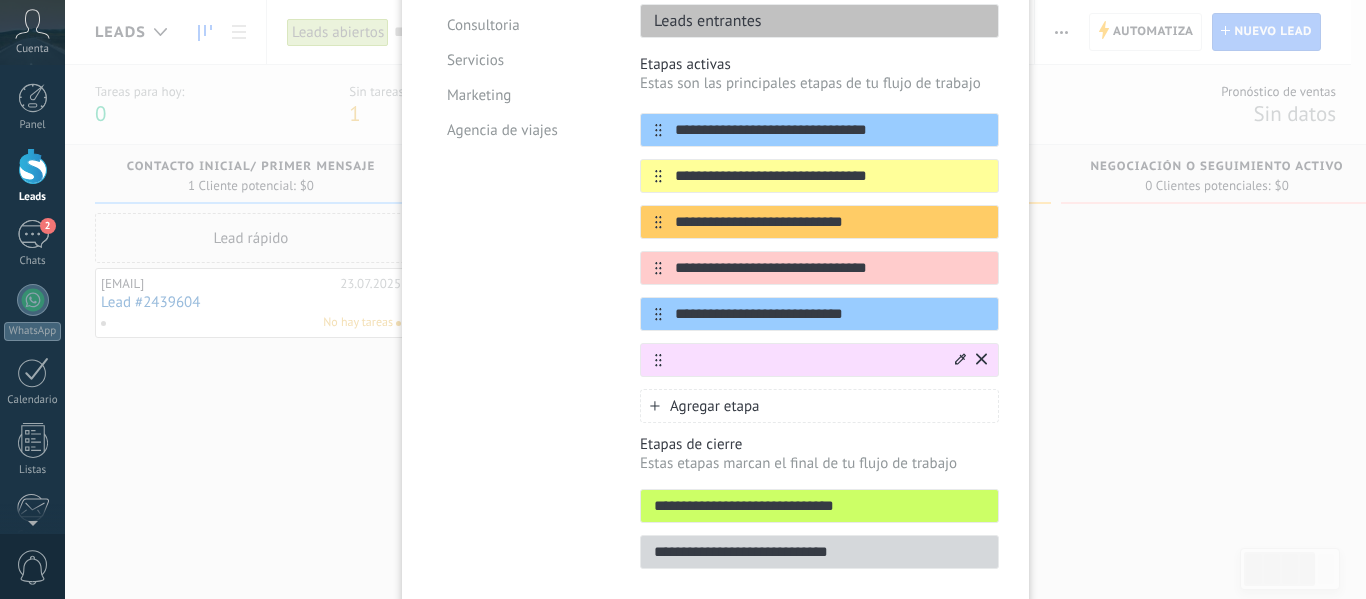 type on "*" 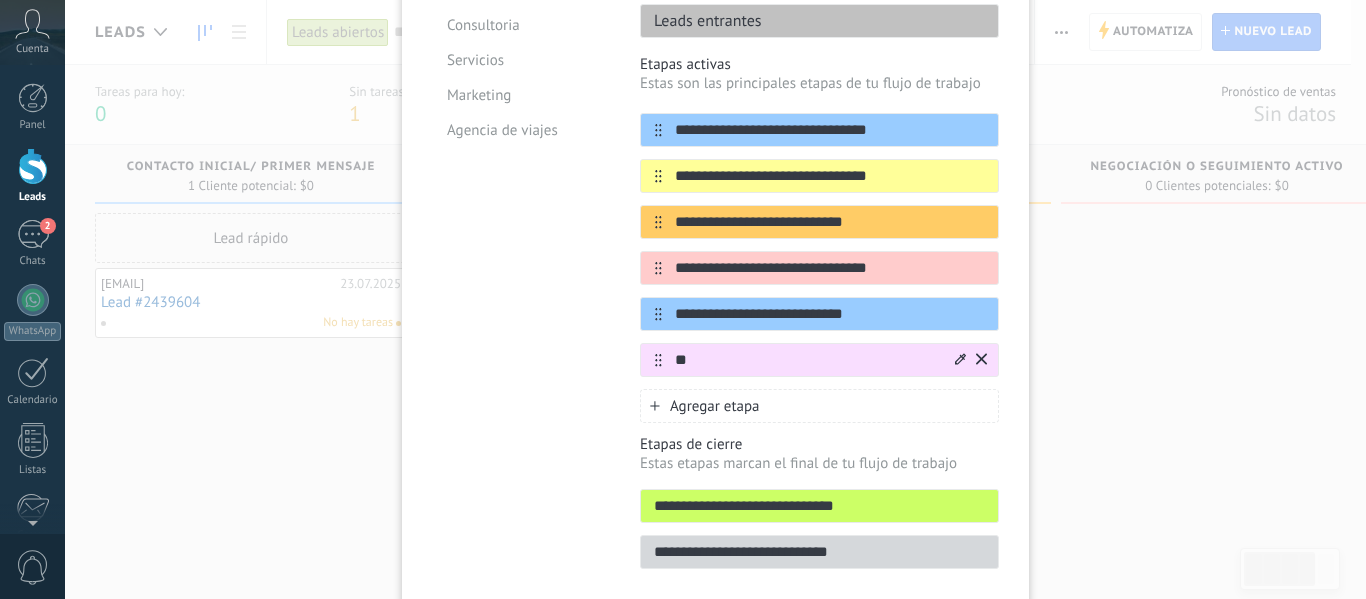 type on "*" 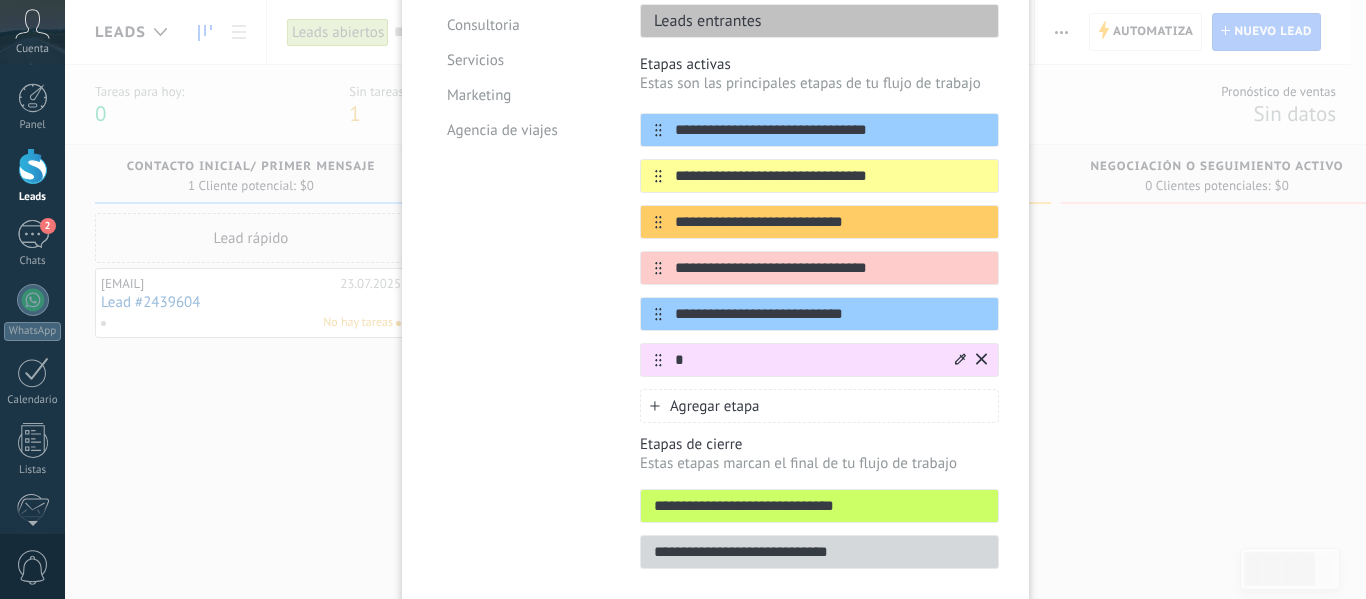 type 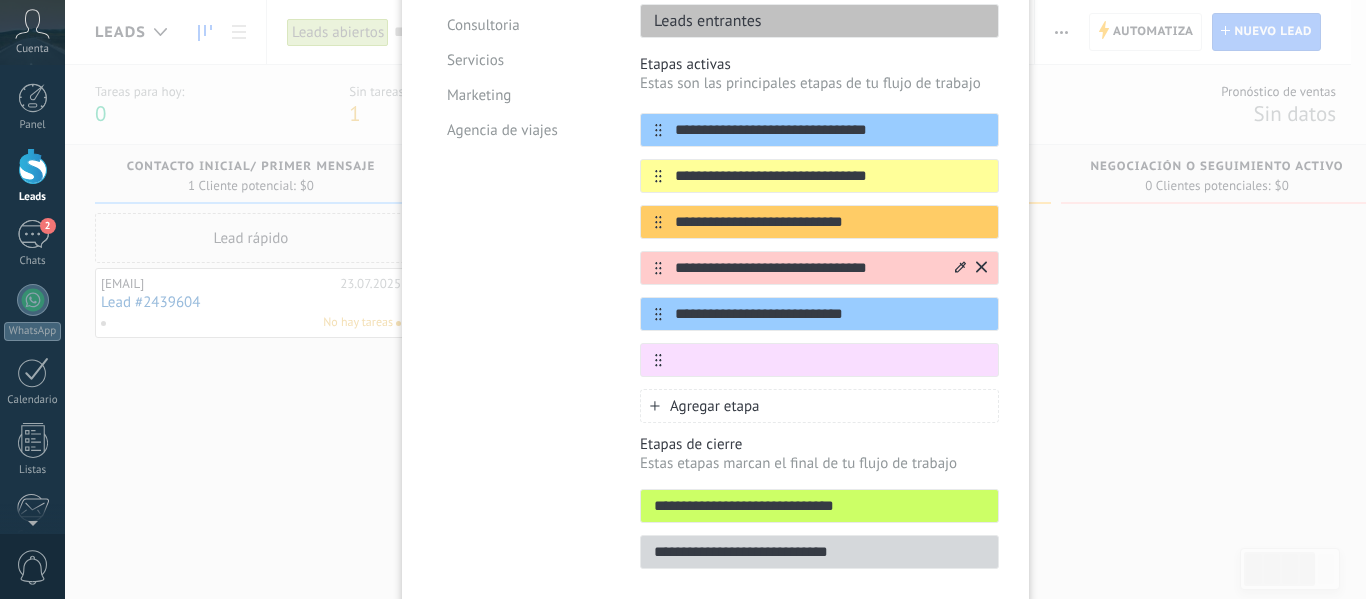 drag, startPoint x: 895, startPoint y: 265, endPoint x: 659, endPoint y: 272, distance: 236.10379 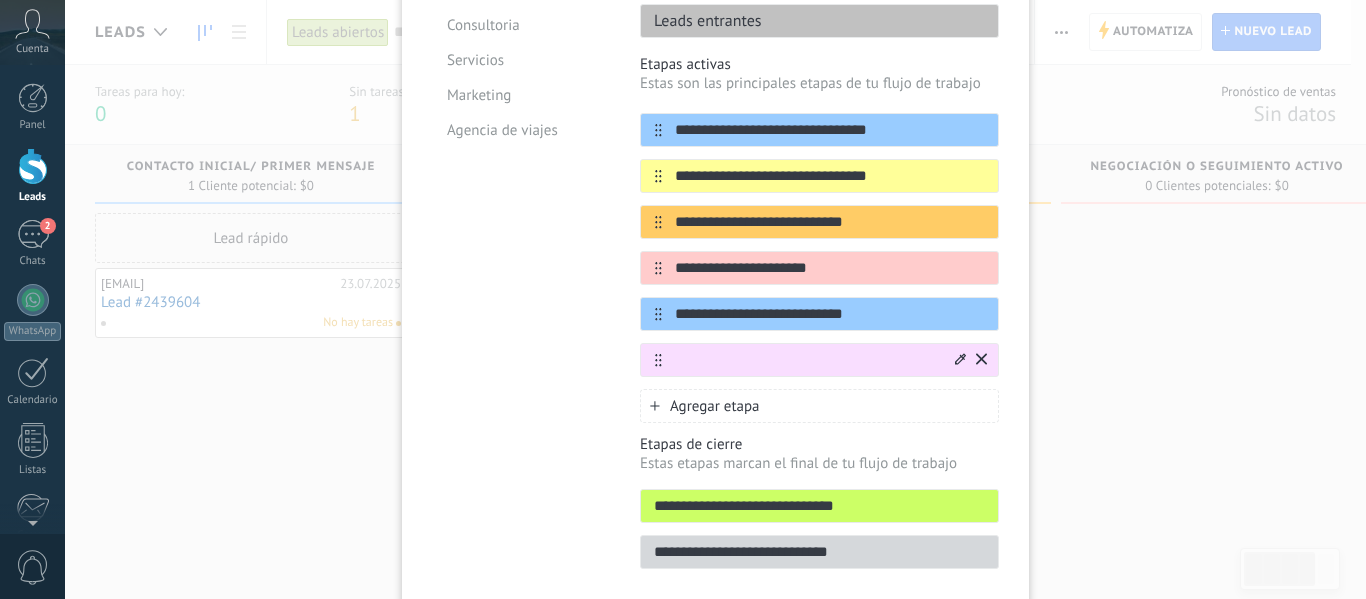 type on "**********" 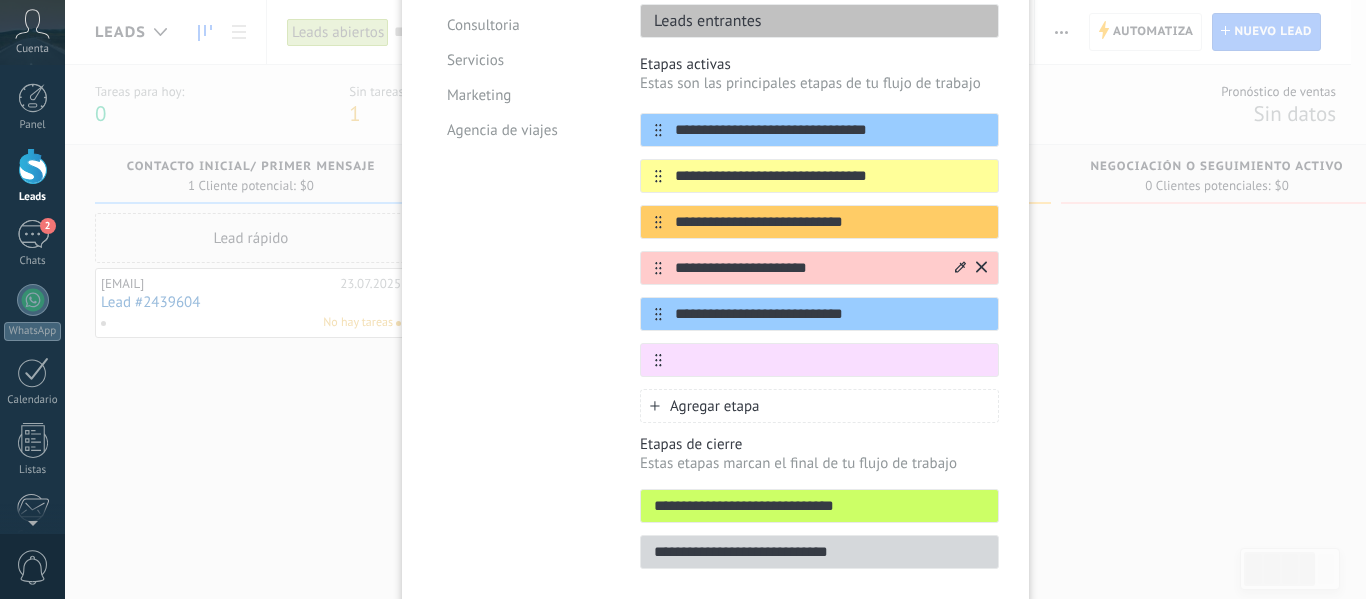 drag, startPoint x: 828, startPoint y: 264, endPoint x: 670, endPoint y: 264, distance: 158 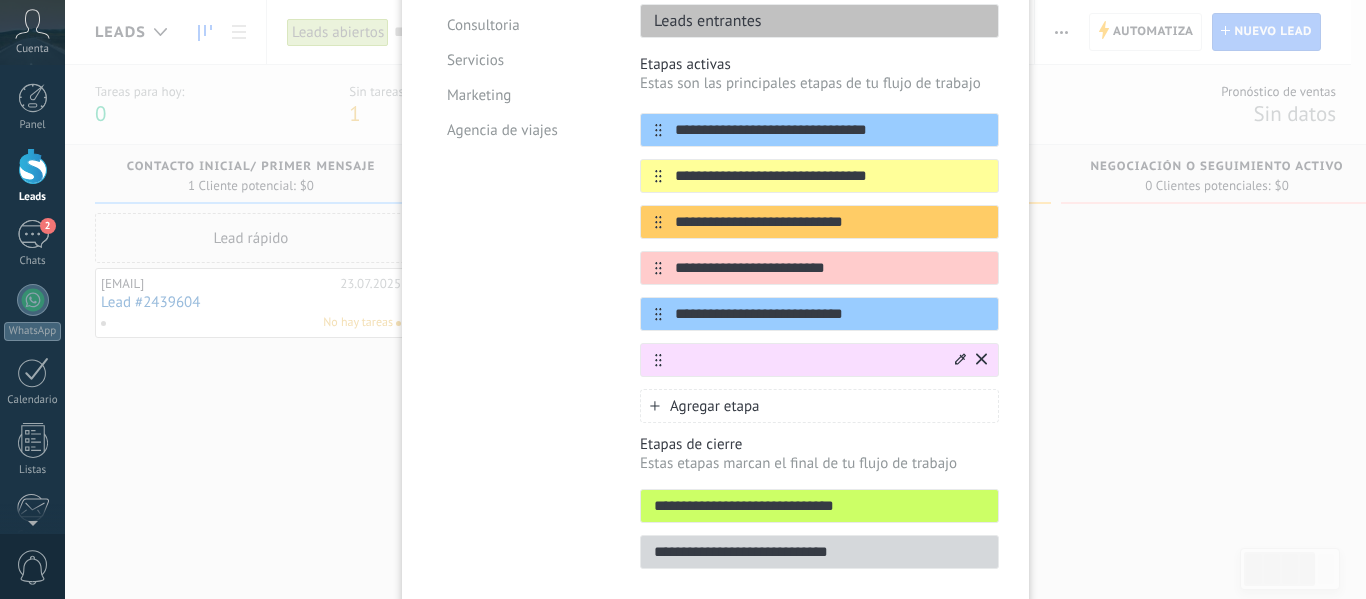 type on "**********" 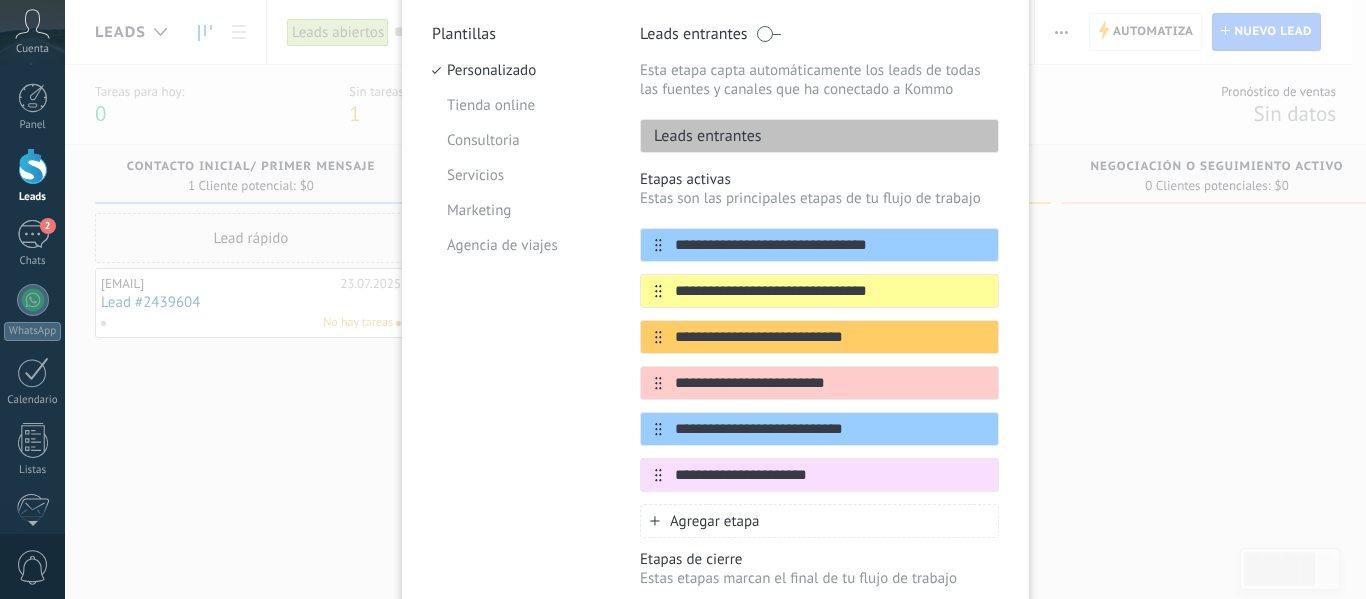 scroll, scrollTop: 200, scrollLeft: 0, axis: vertical 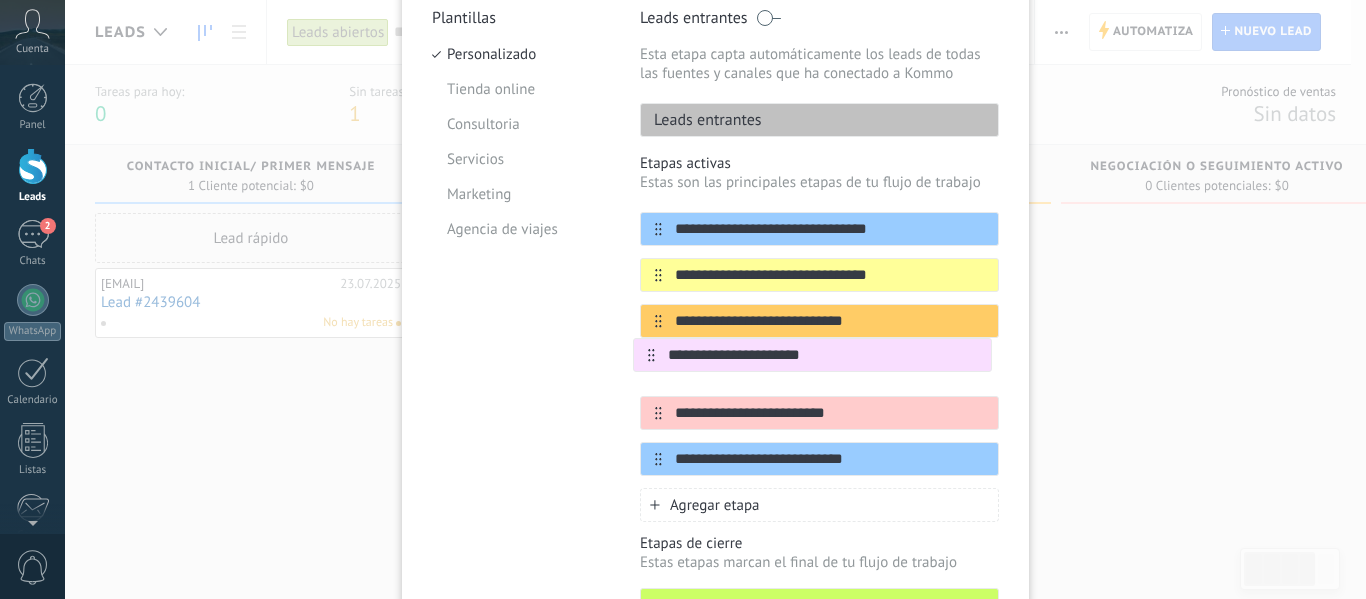 drag, startPoint x: 653, startPoint y: 462, endPoint x: 648, endPoint y: 368, distance: 94.13288 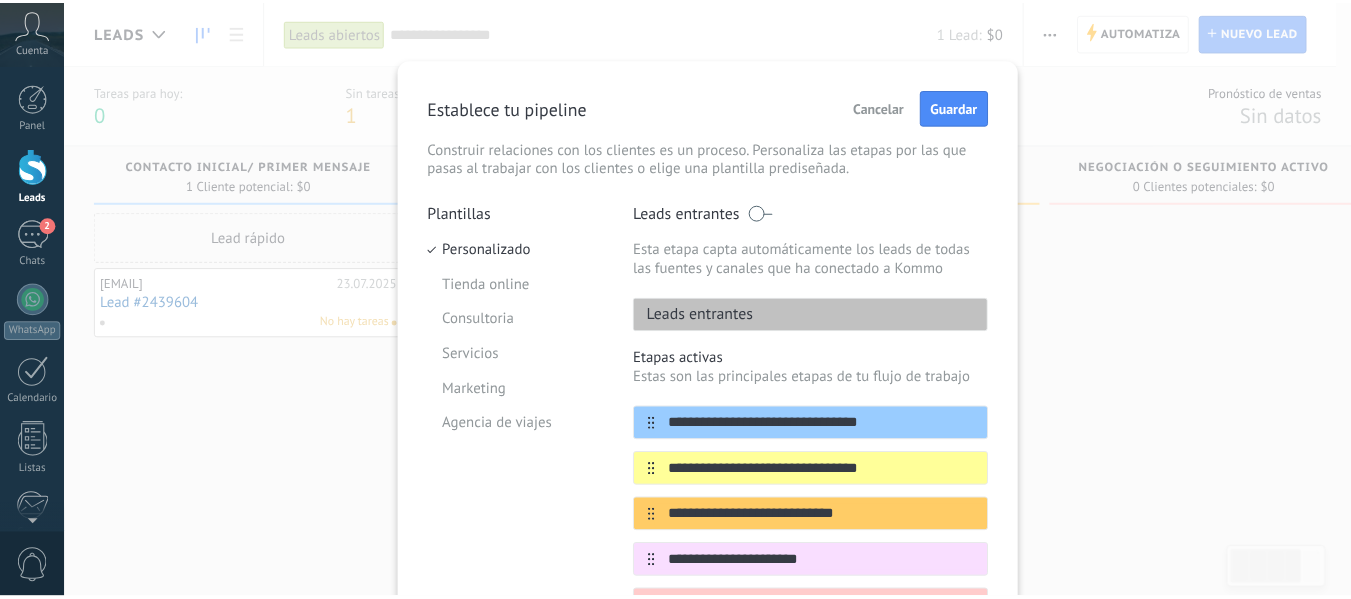 scroll, scrollTop: 1, scrollLeft: 0, axis: vertical 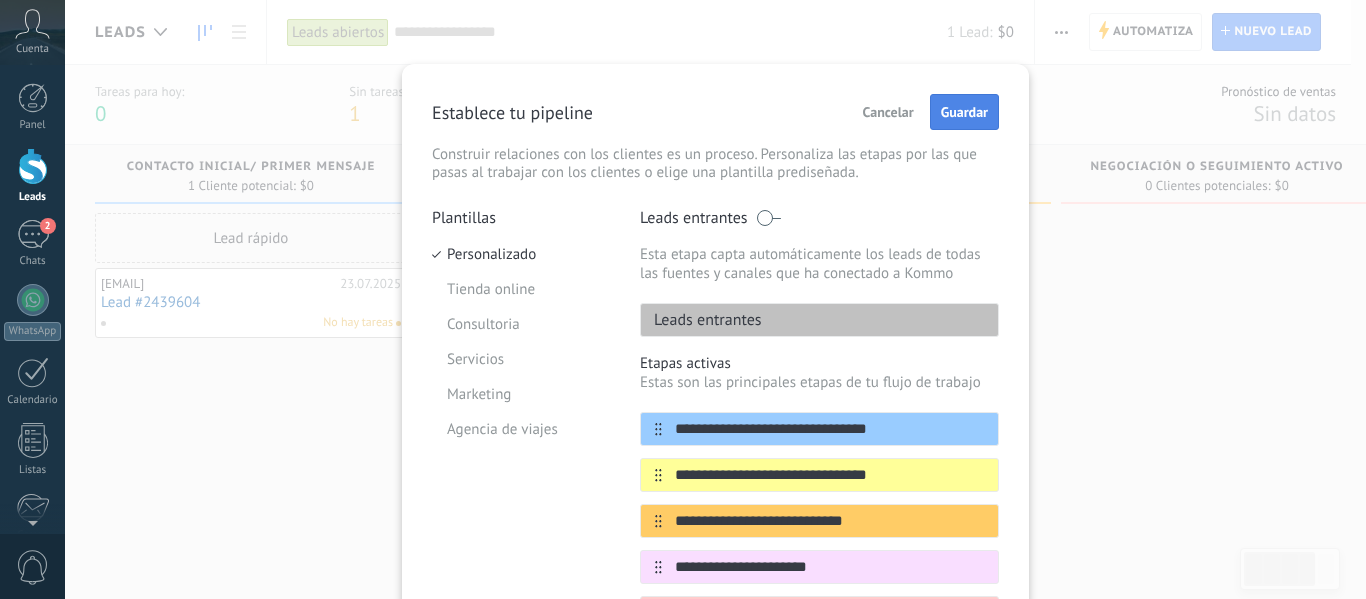 type on "**********" 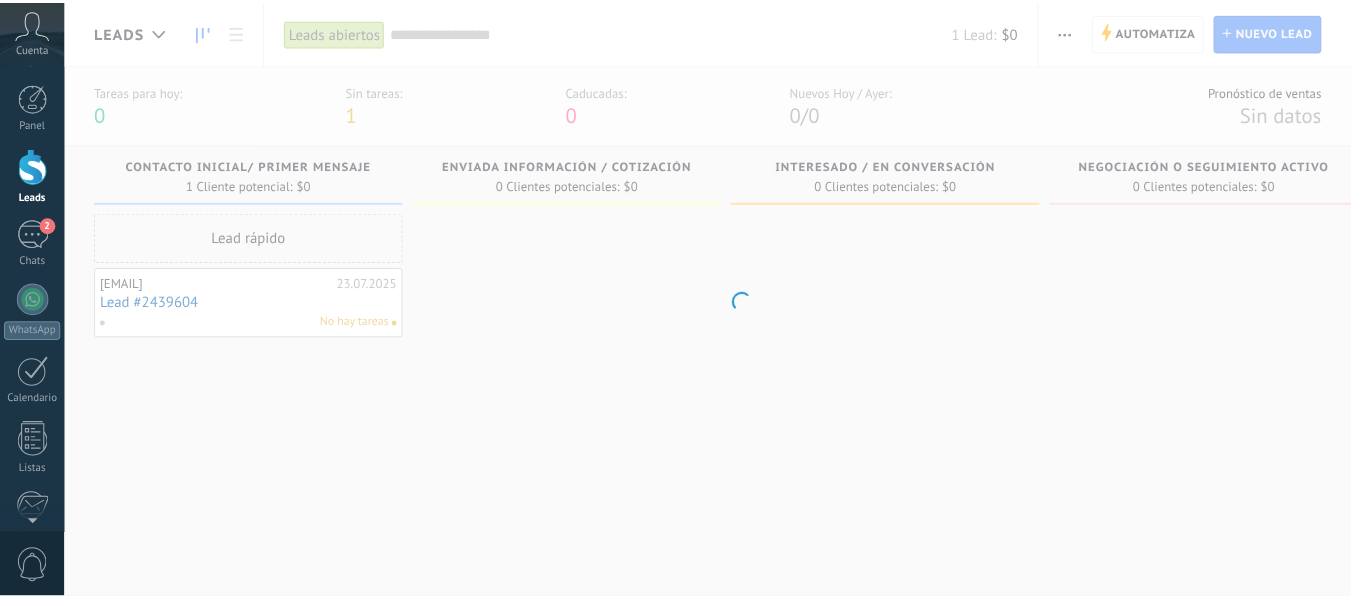 scroll, scrollTop: 0, scrollLeft: 0, axis: both 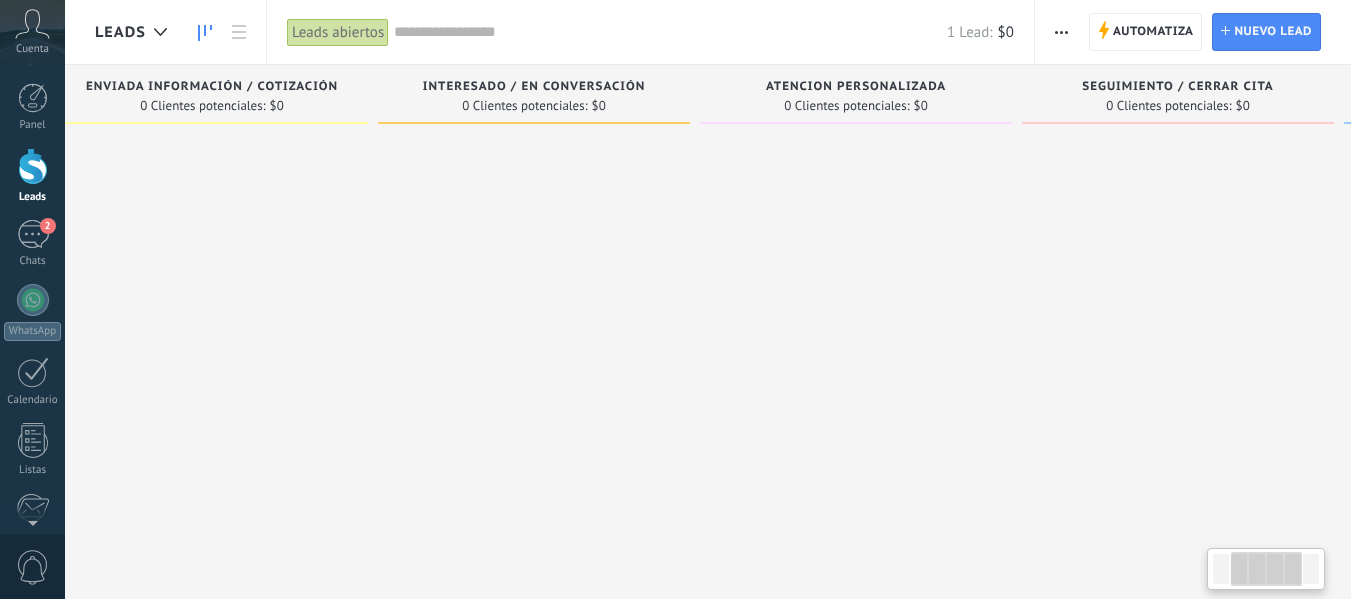 drag, startPoint x: 922, startPoint y: 165, endPoint x: 561, endPoint y: 174, distance: 361.11218 